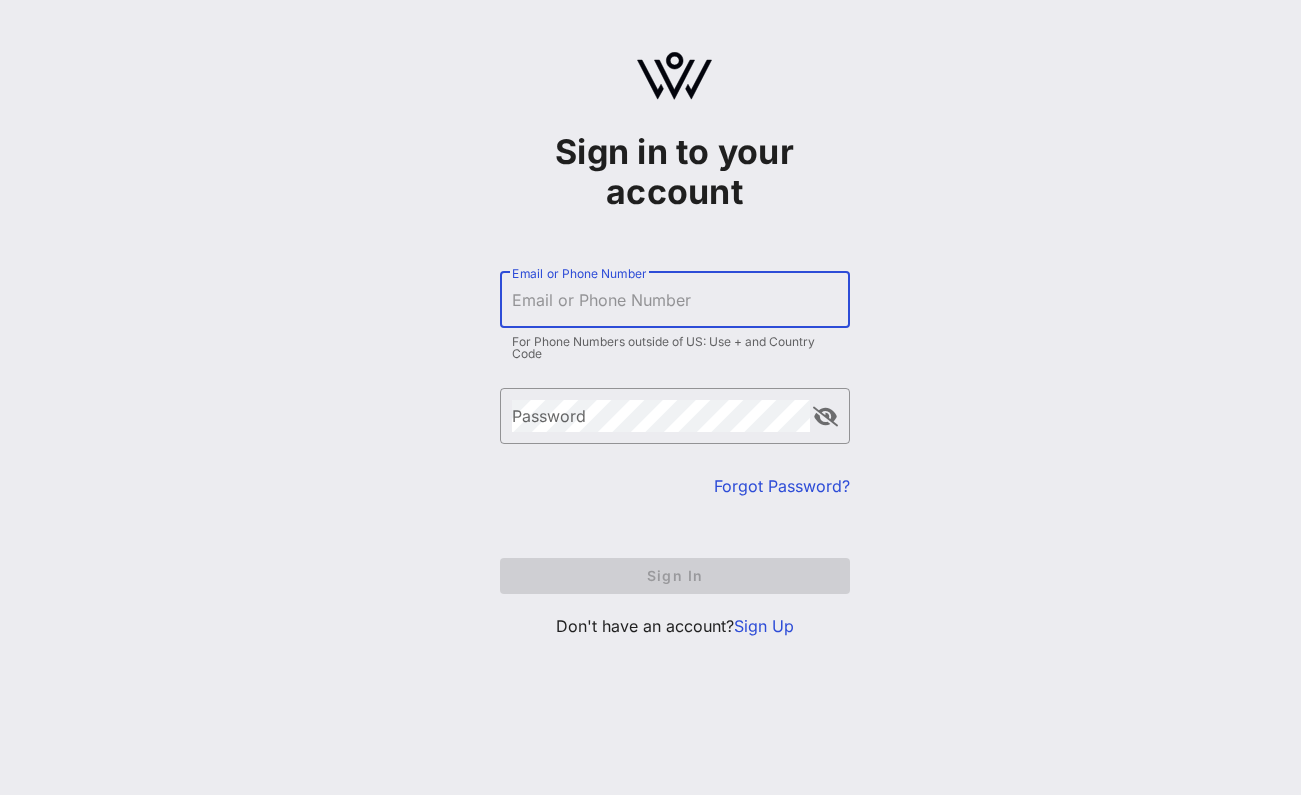 scroll, scrollTop: 0, scrollLeft: 0, axis: both 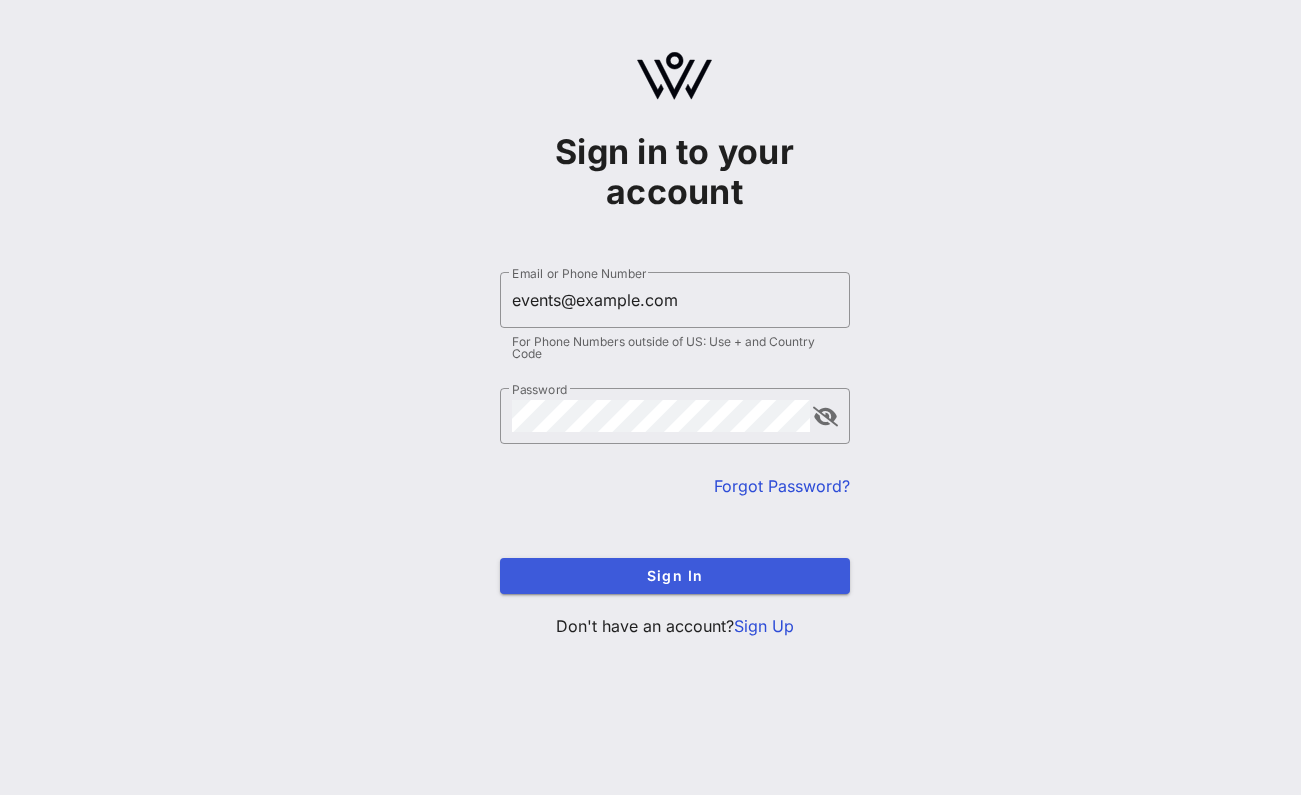 click on "Sign In" at bounding box center (675, 576) 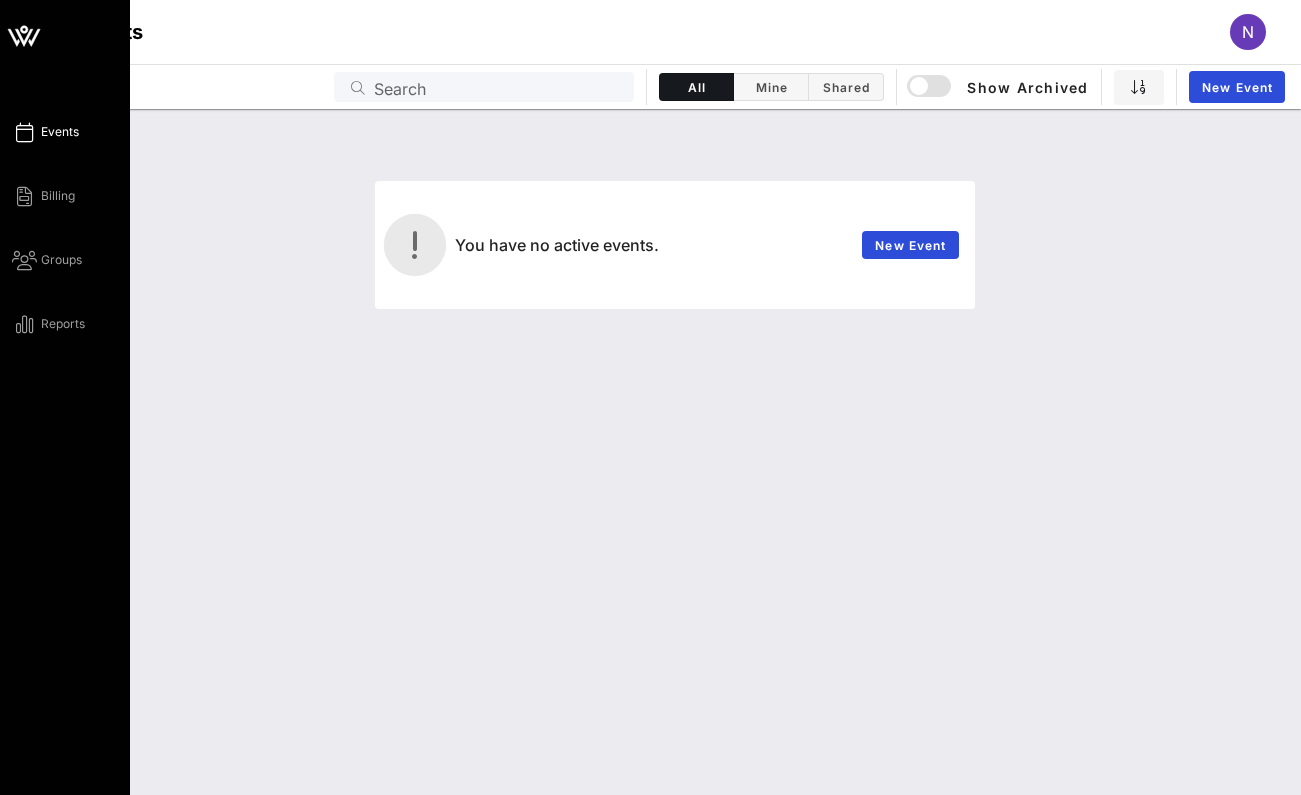 click on "Events" at bounding box center (60, 132) 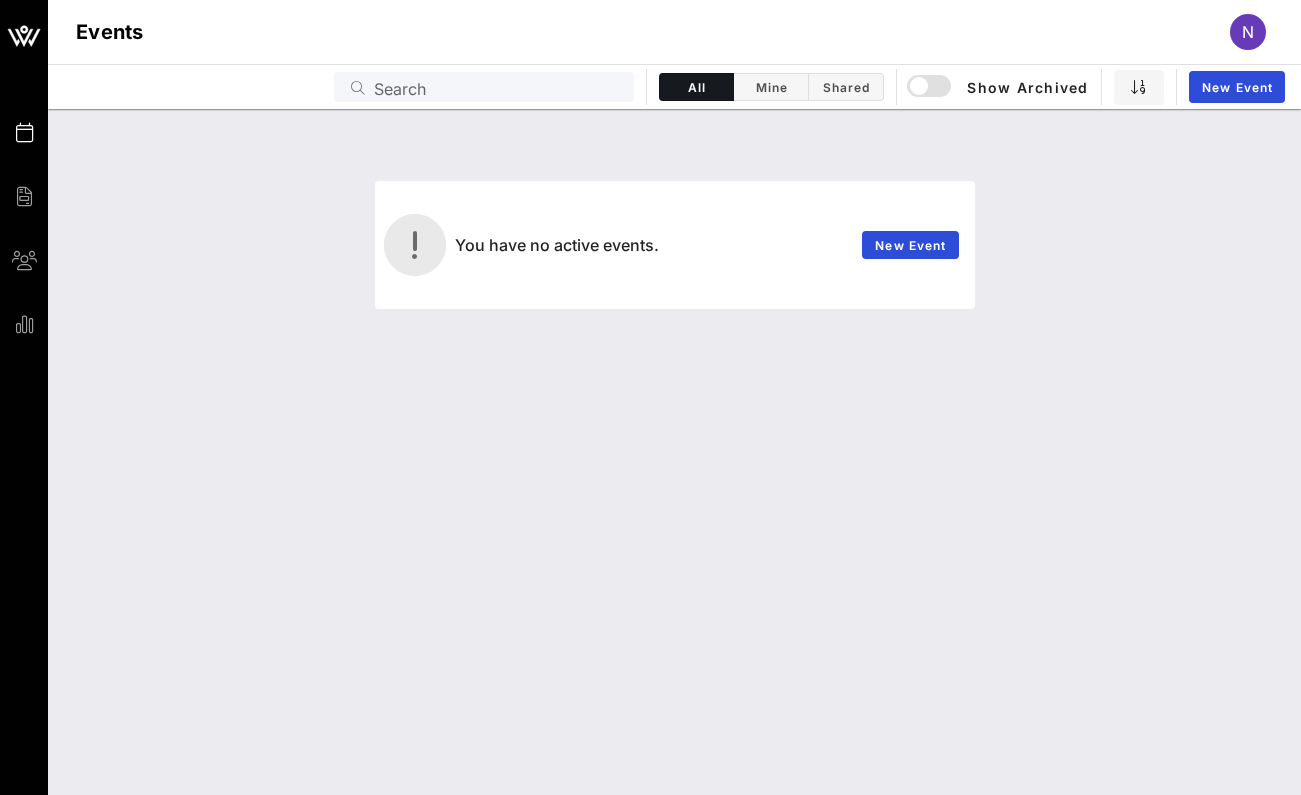 scroll, scrollTop: 0, scrollLeft: 0, axis: both 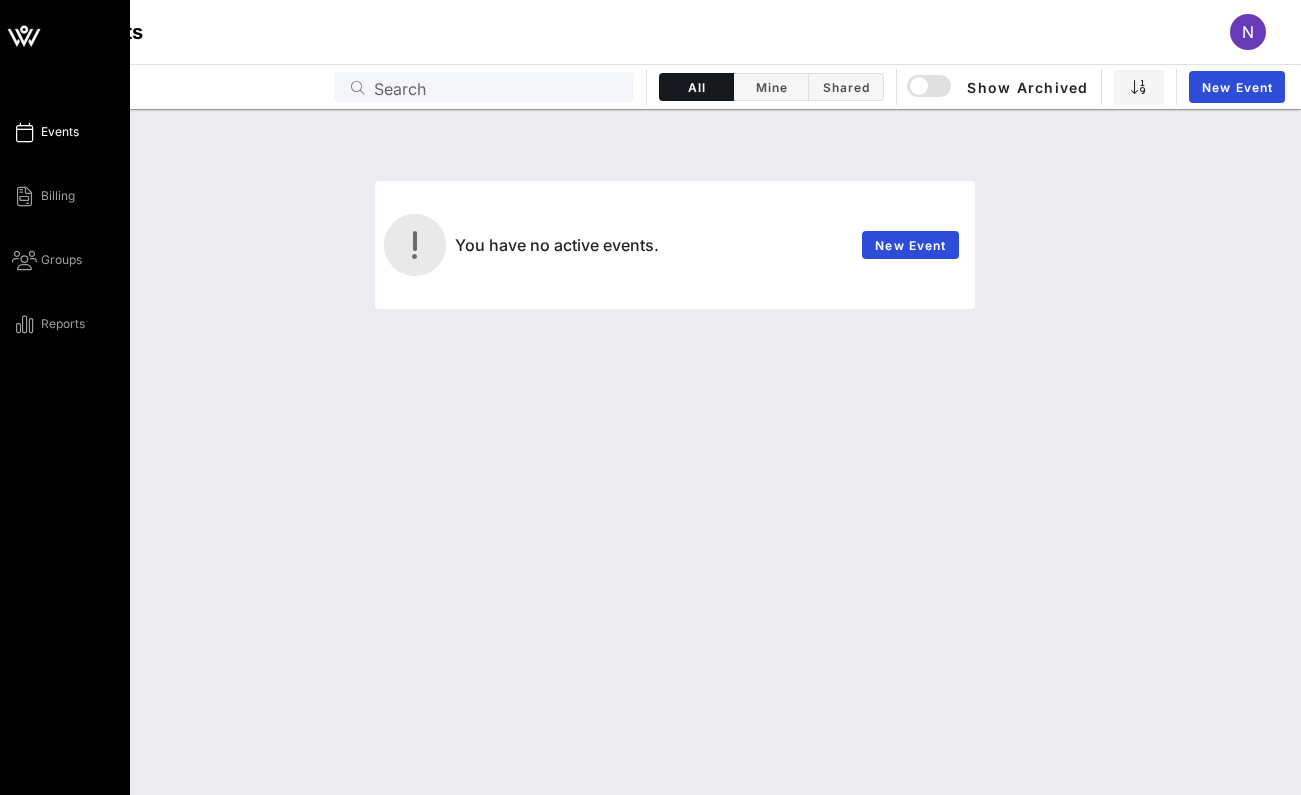 click at bounding box center (24, 36) 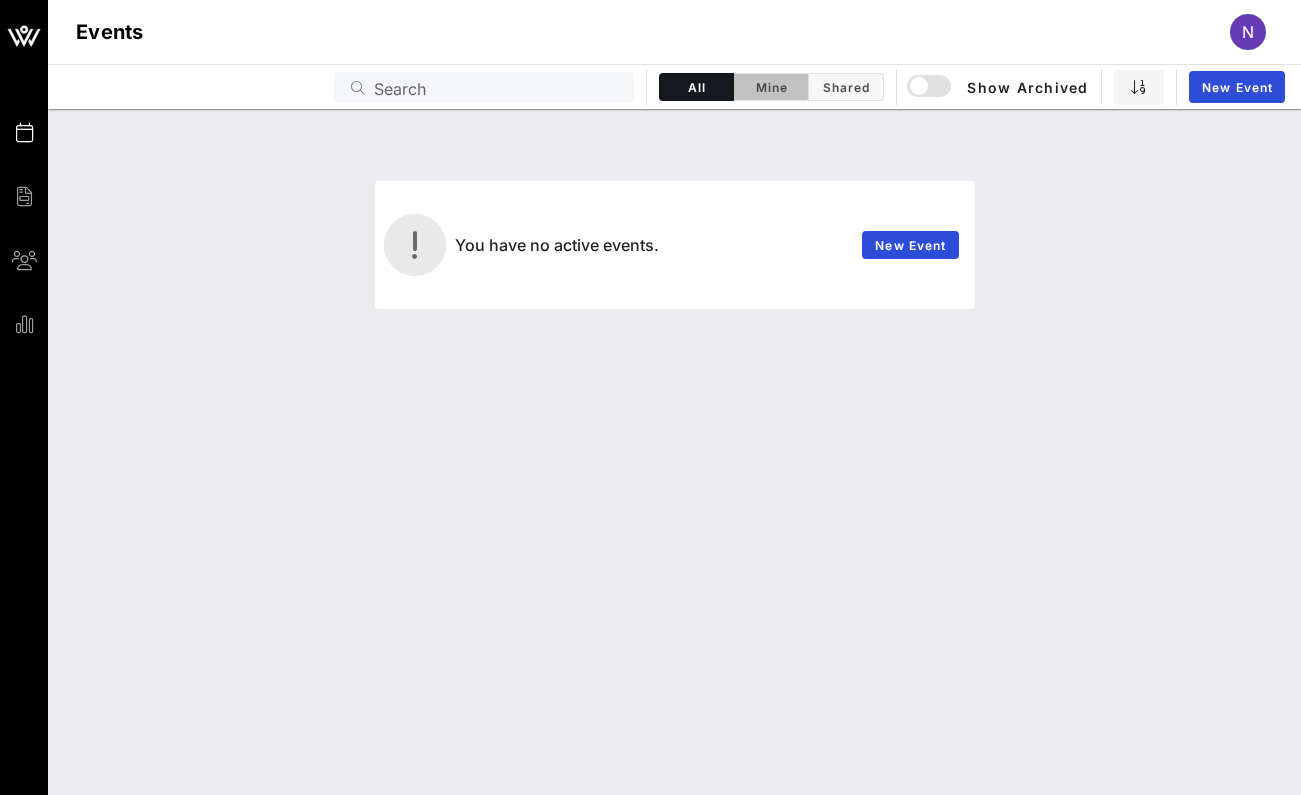 click on "Mine" at bounding box center [696, 87] 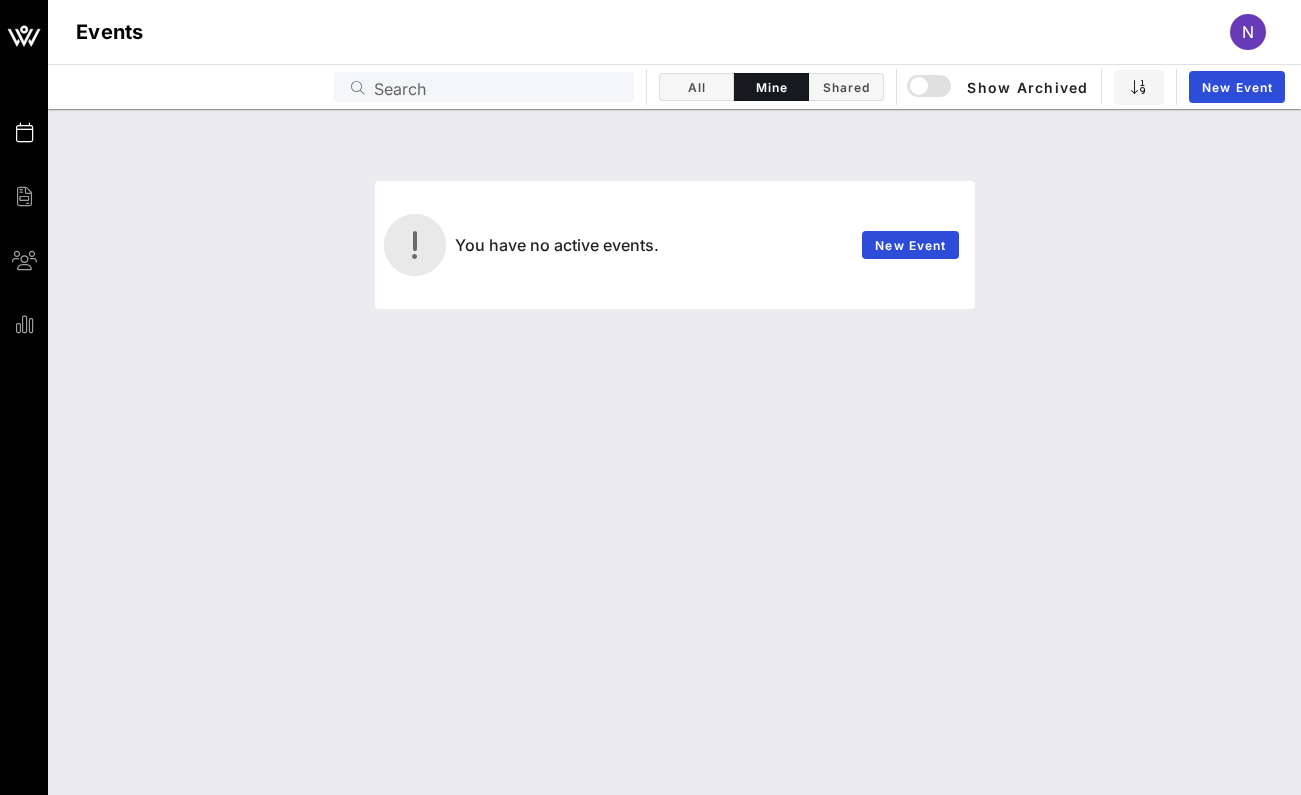 click on "Search" at bounding box center [498, 87] 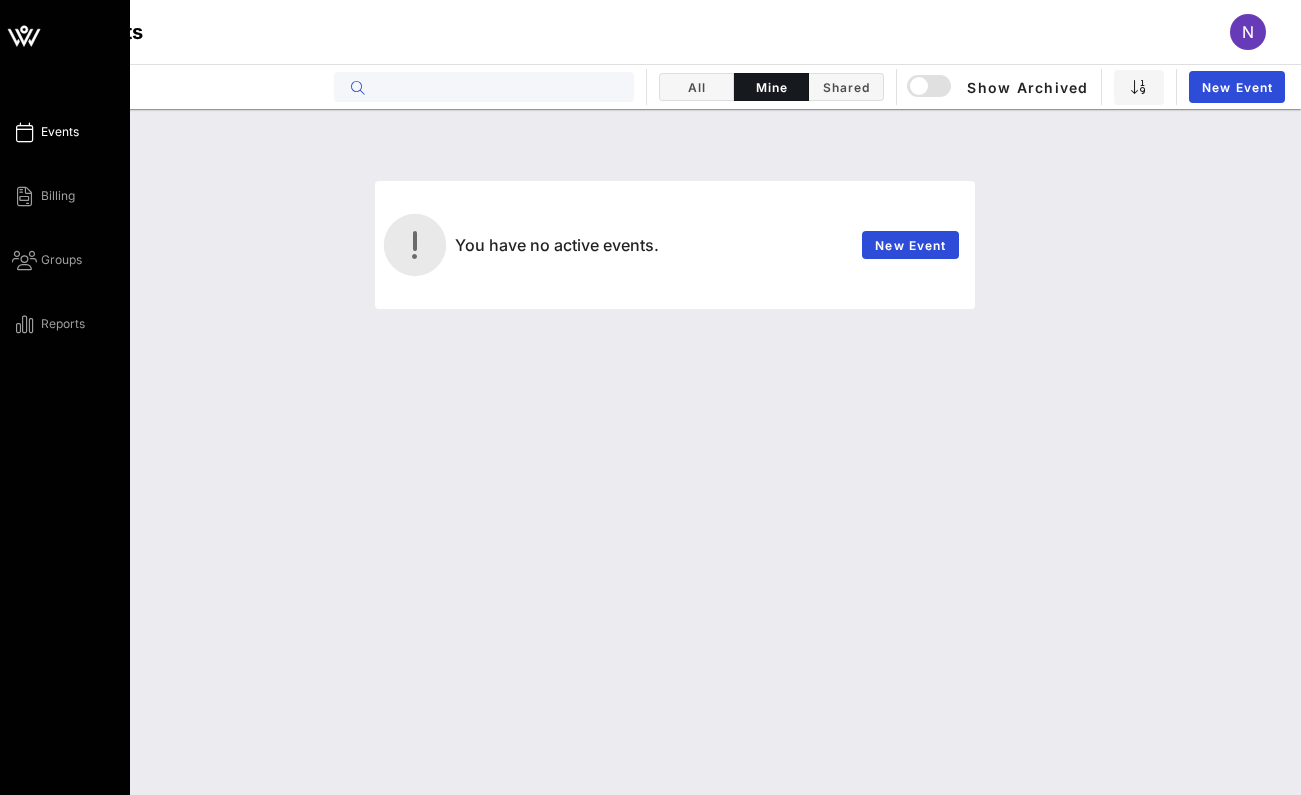 scroll, scrollTop: 0, scrollLeft: 0, axis: both 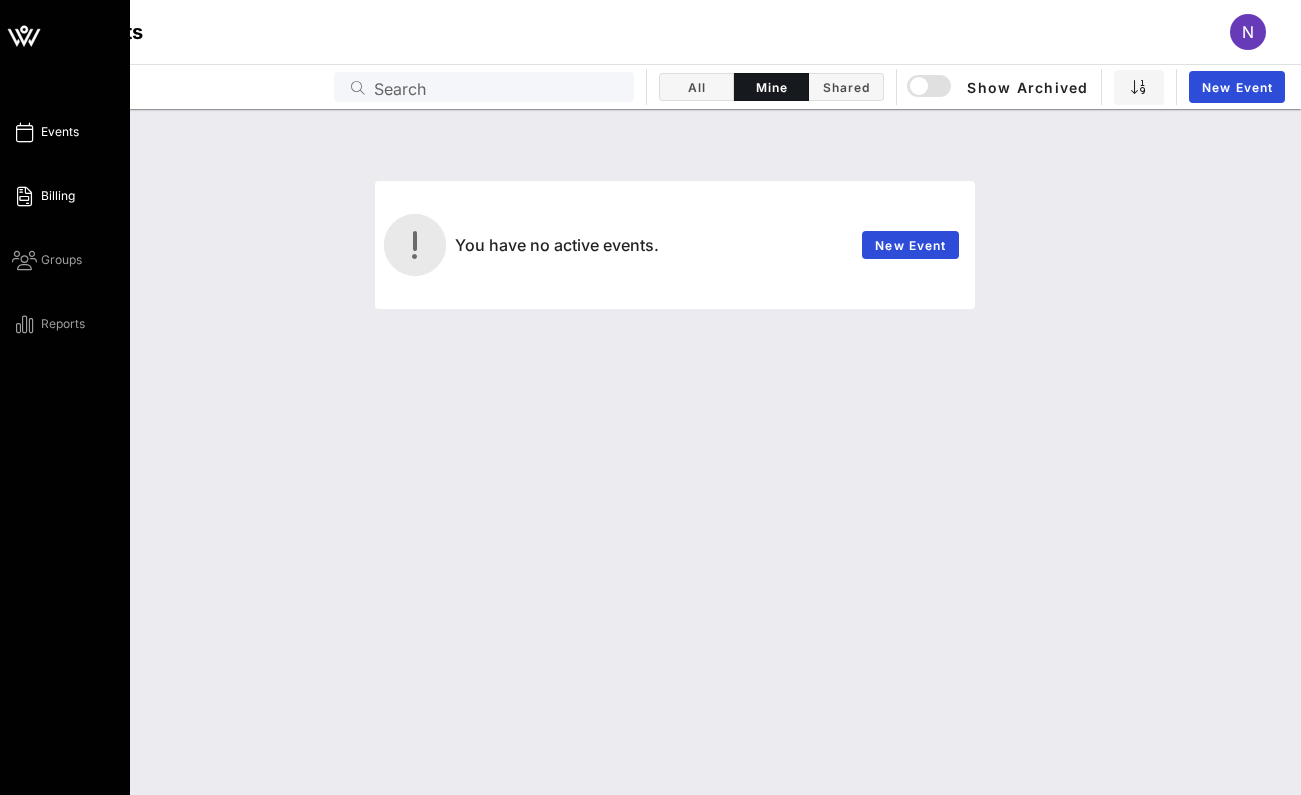 click on "Billing" at bounding box center (58, 196) 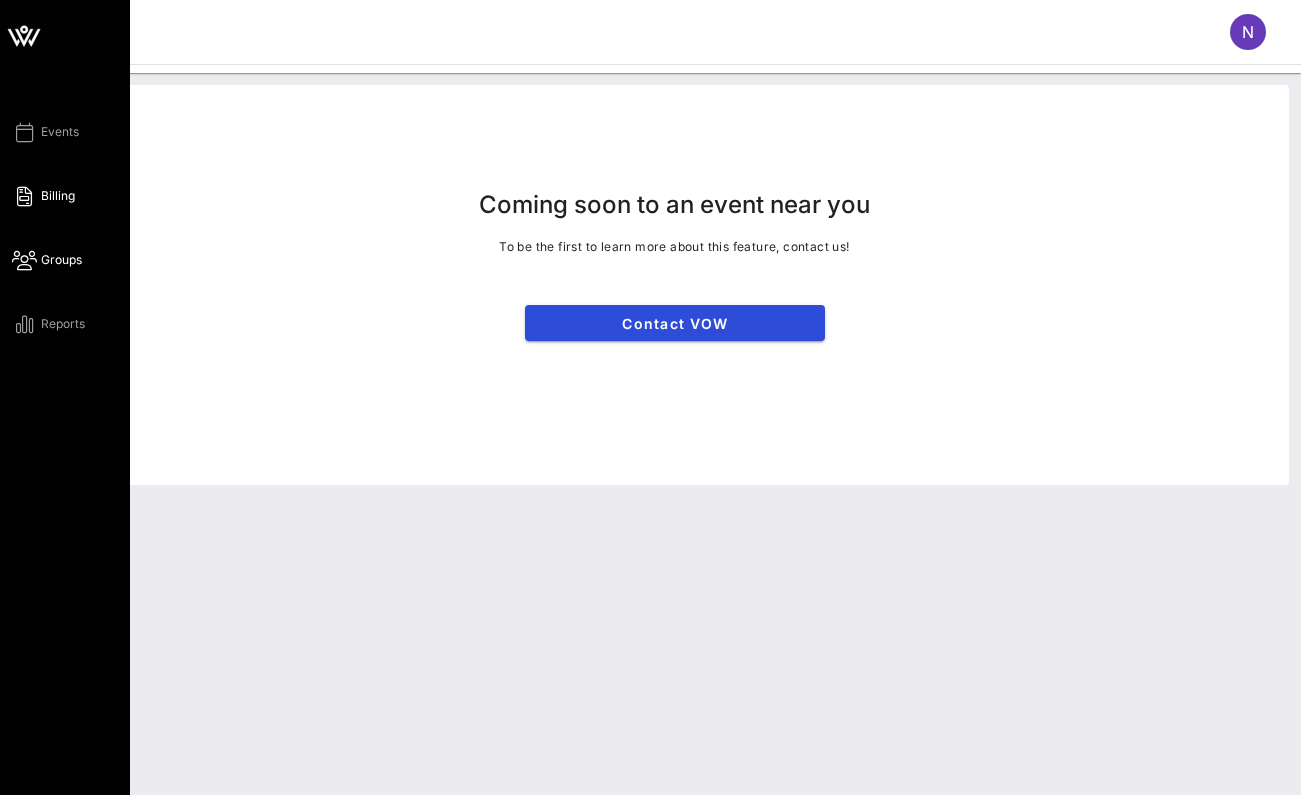 click at bounding box center [24, 260] 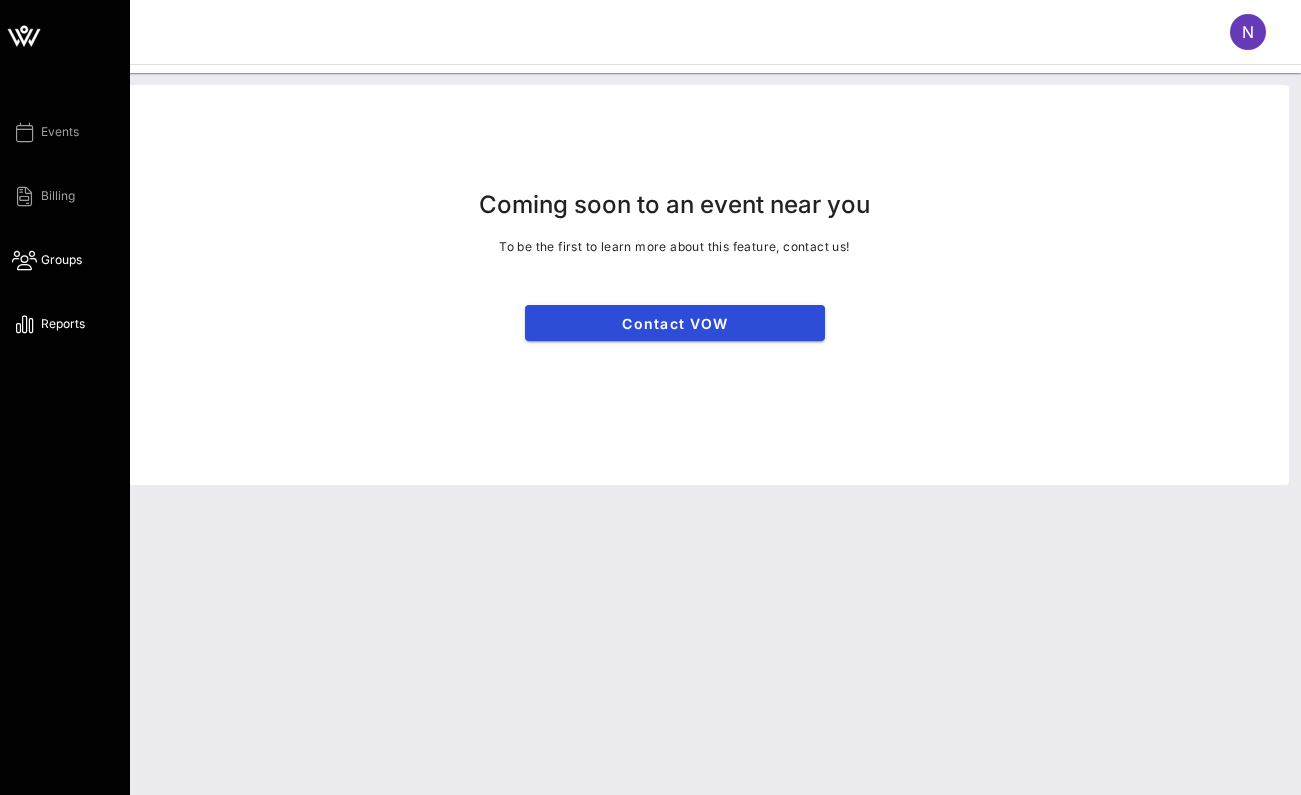 click at bounding box center [24, 324] 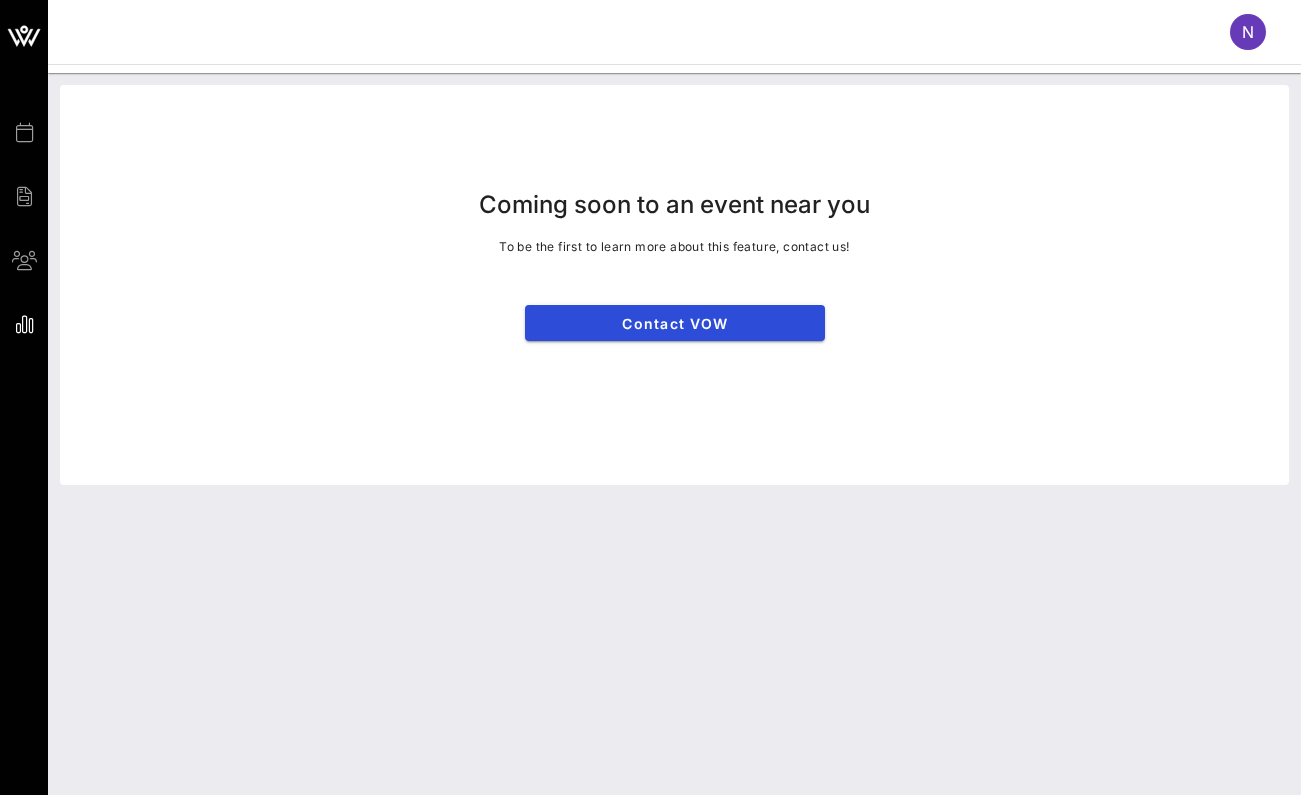 click on "N" at bounding box center [1248, 32] 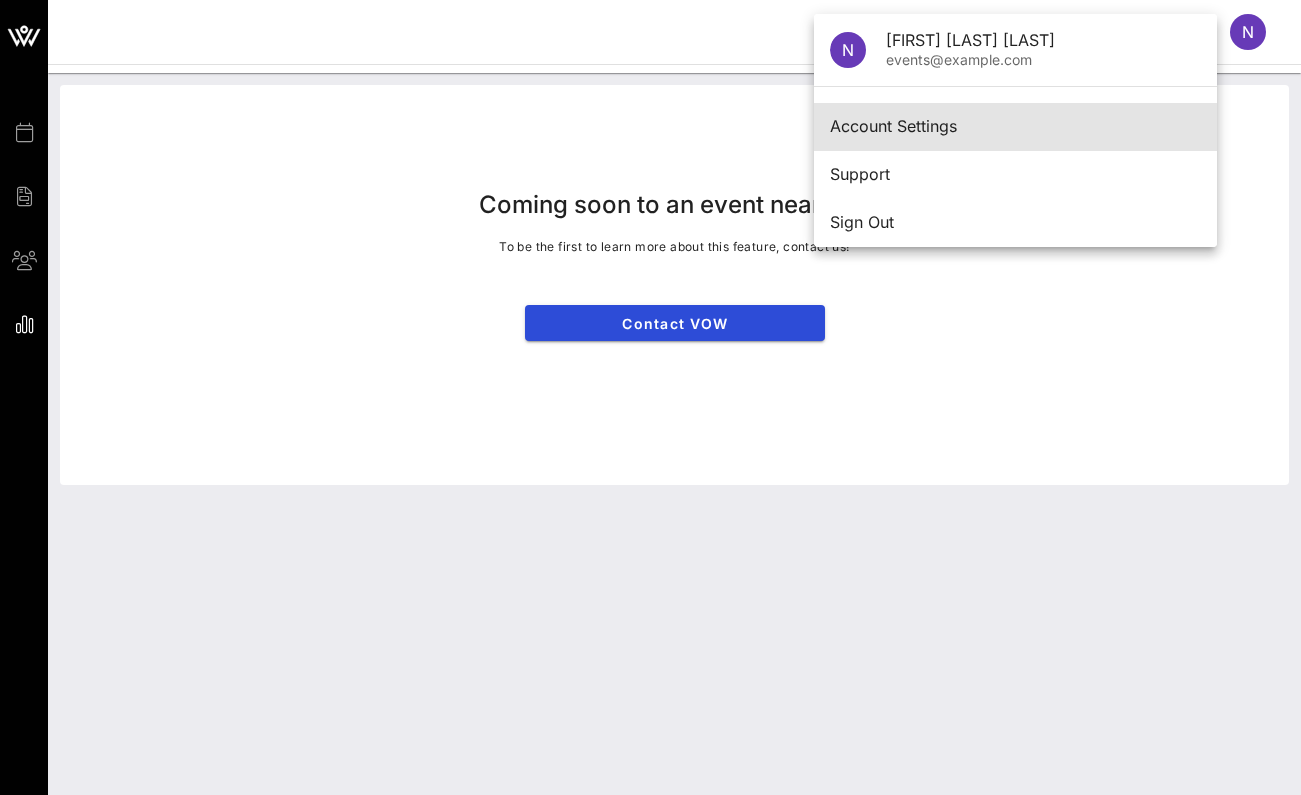 click on "Account Settings" at bounding box center [1015, 126] 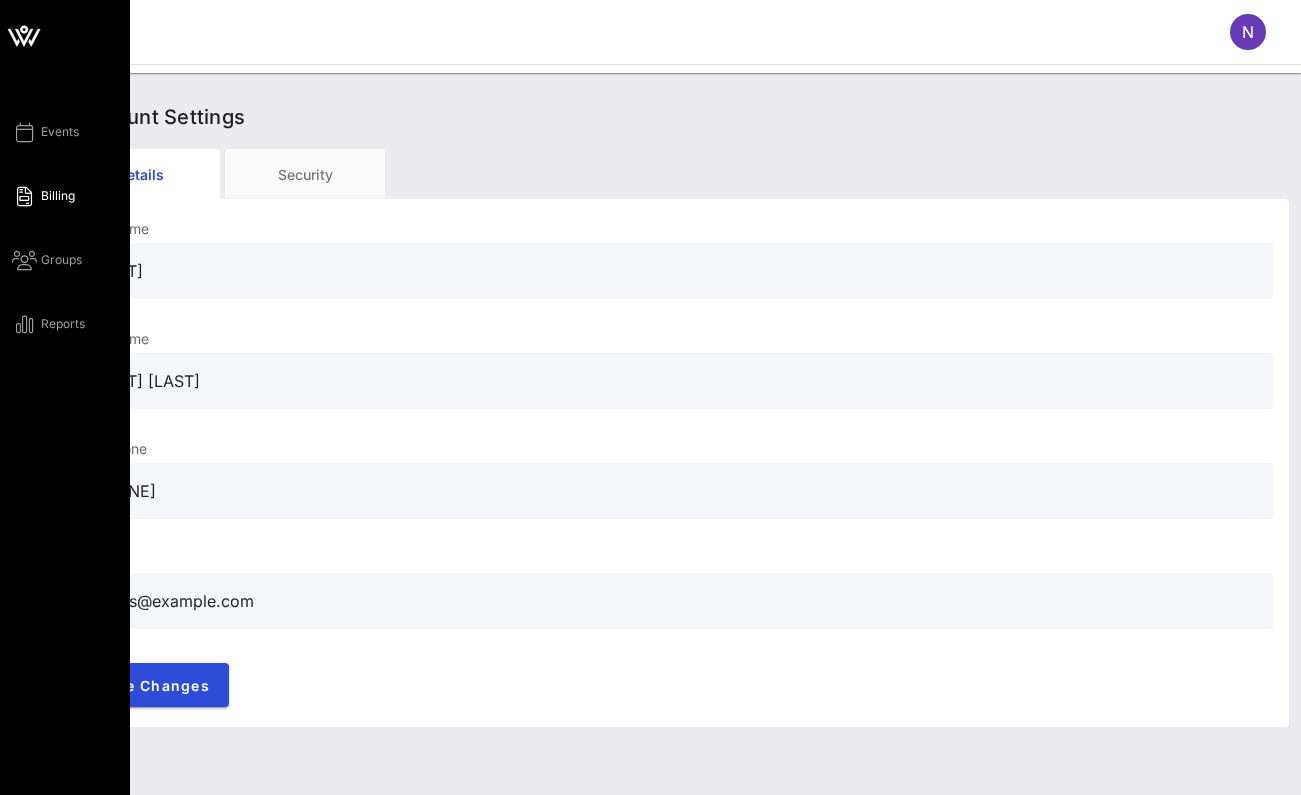 click at bounding box center (24, 196) 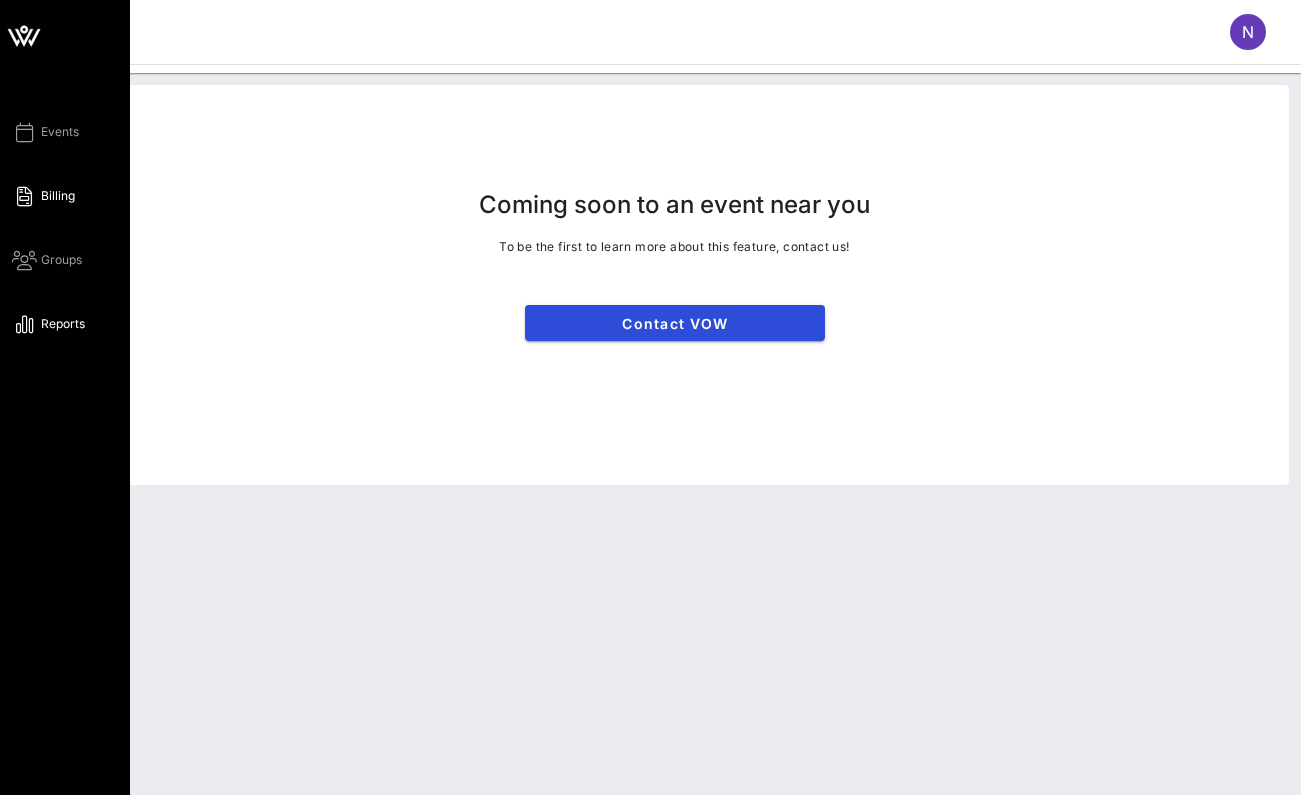 click at bounding box center [24, 324] 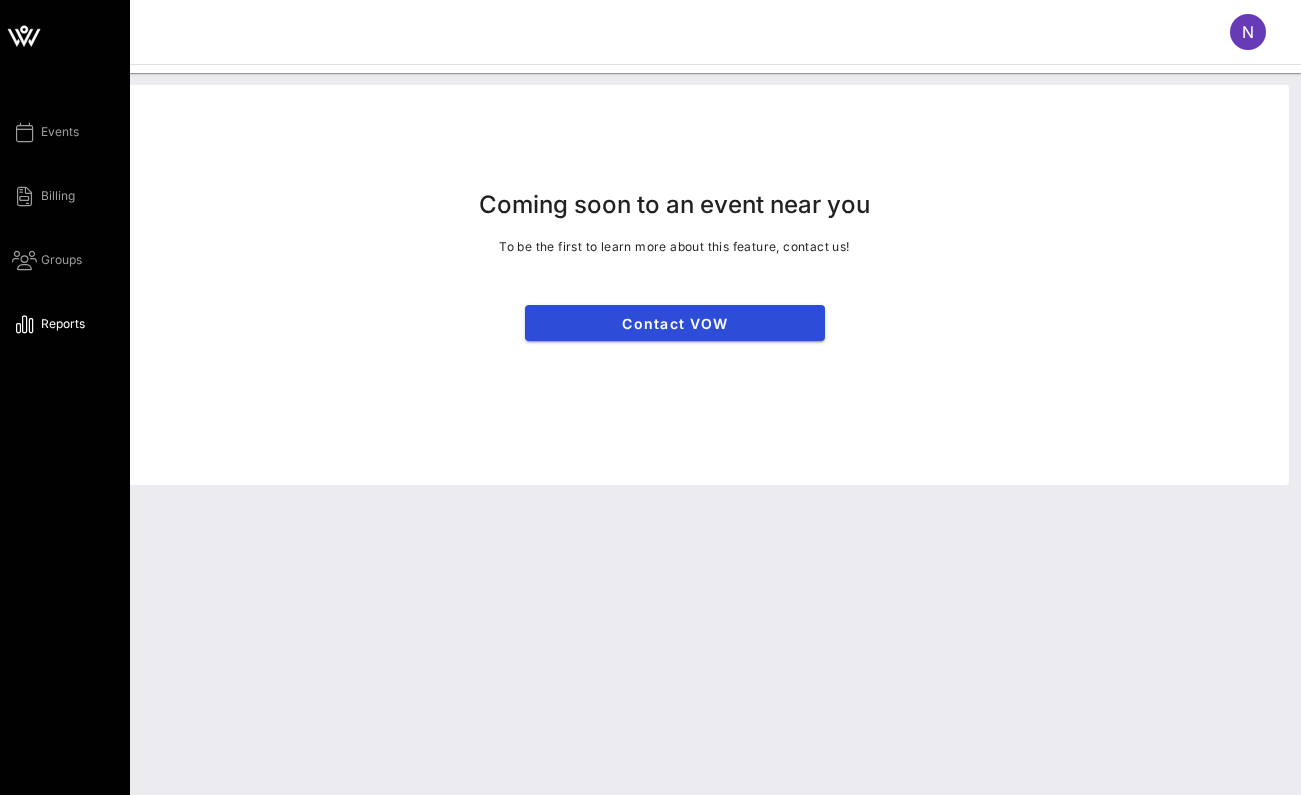 click at bounding box center [24, 36] 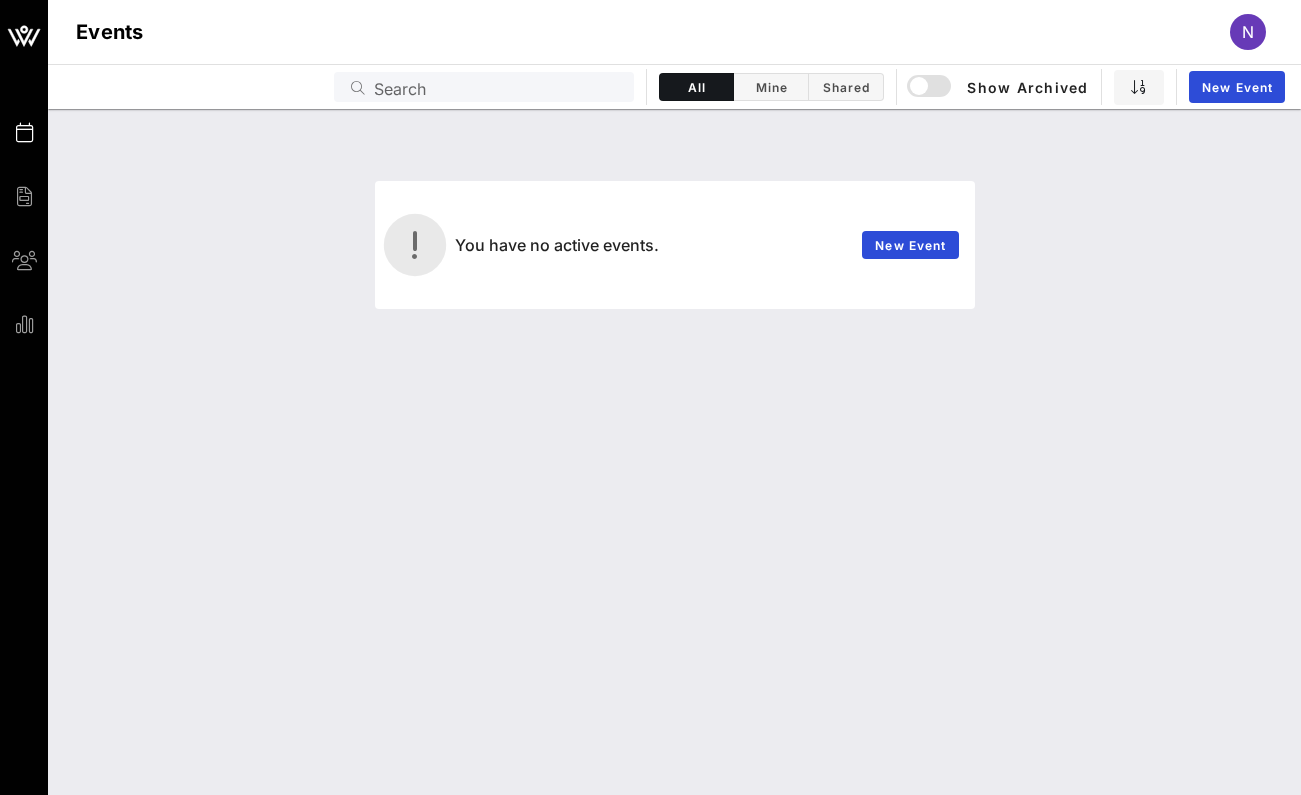 click at bounding box center (24, 36) 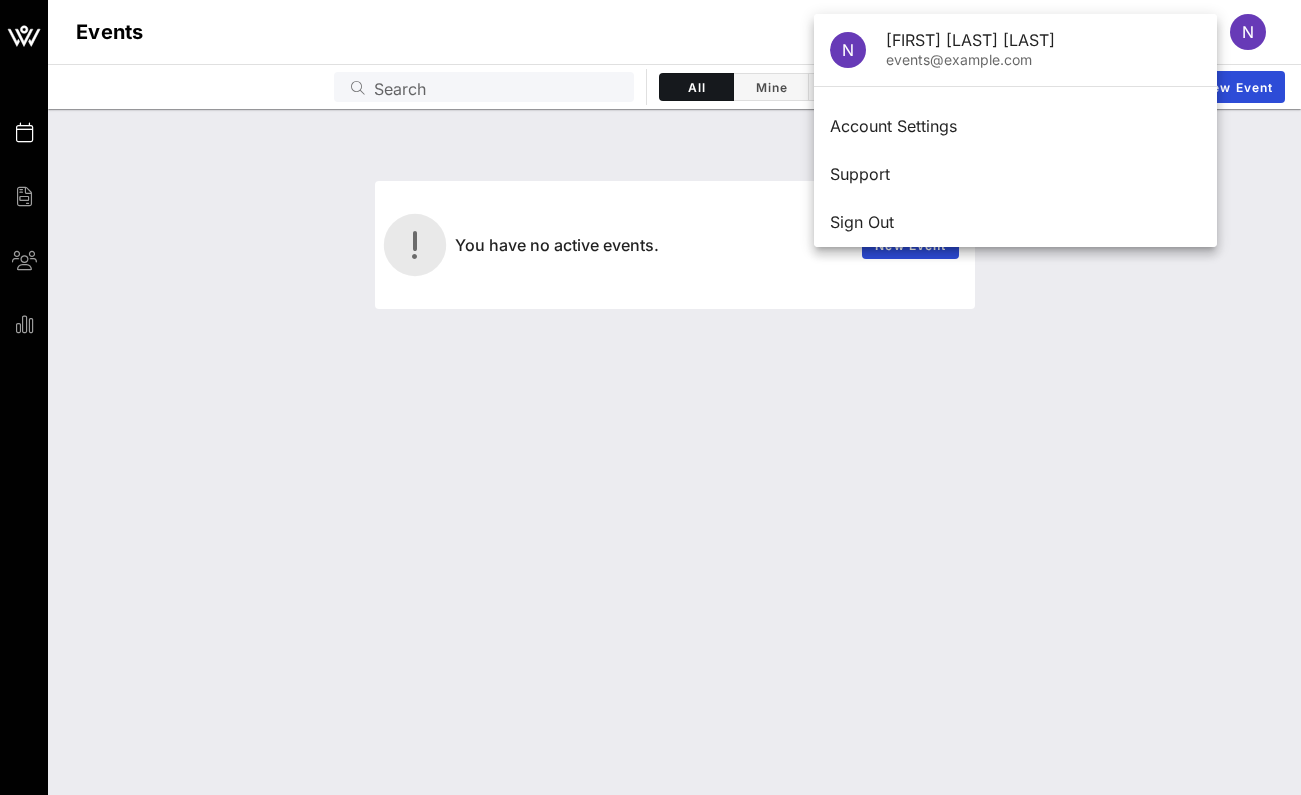 scroll, scrollTop: 0, scrollLeft: 0, axis: both 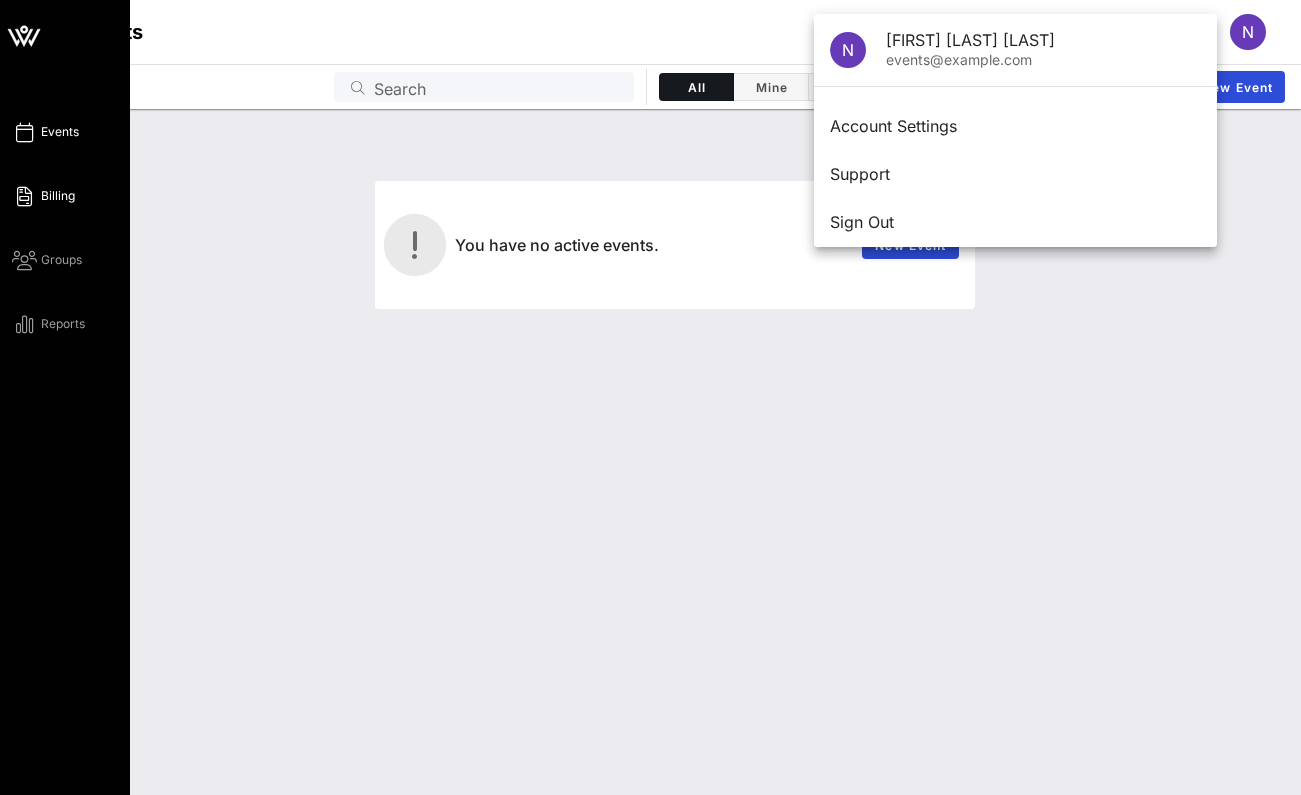 click at bounding box center (24, 196) 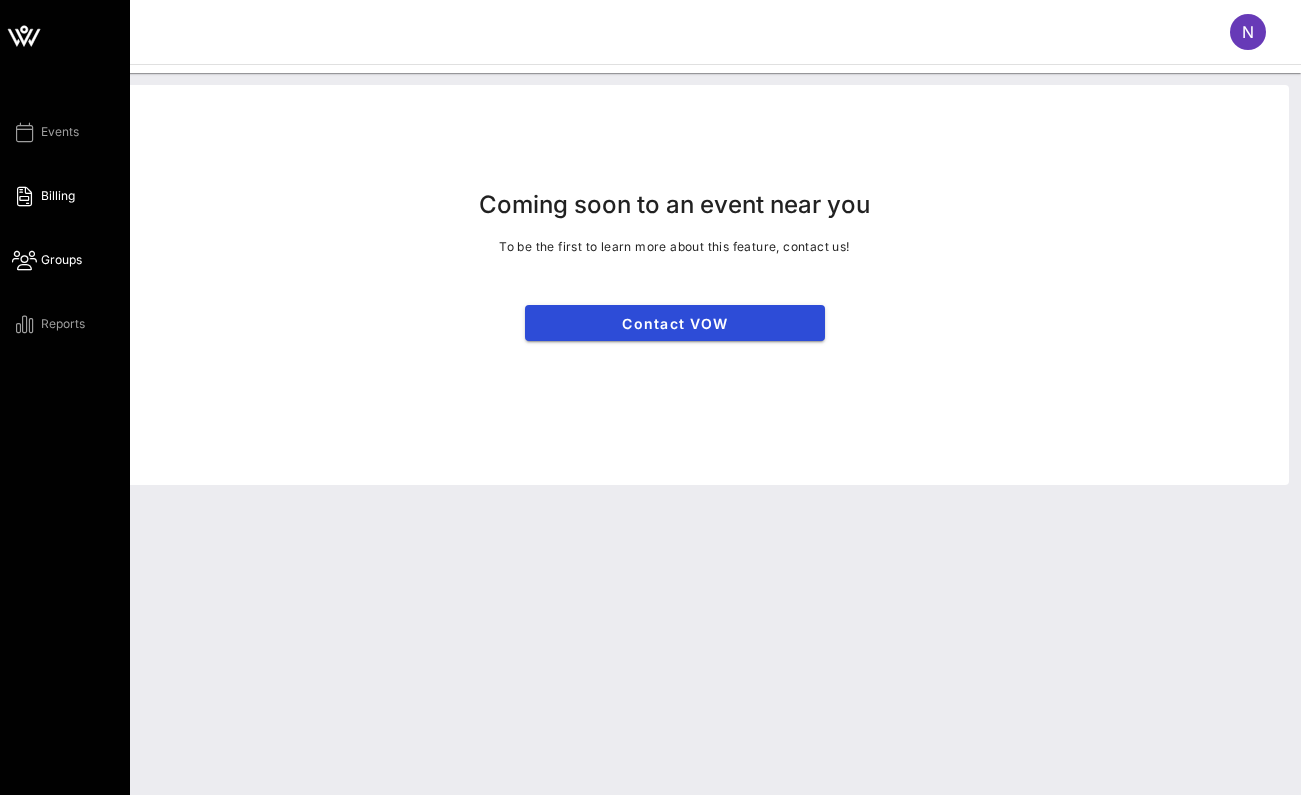 click at bounding box center (24, 260) 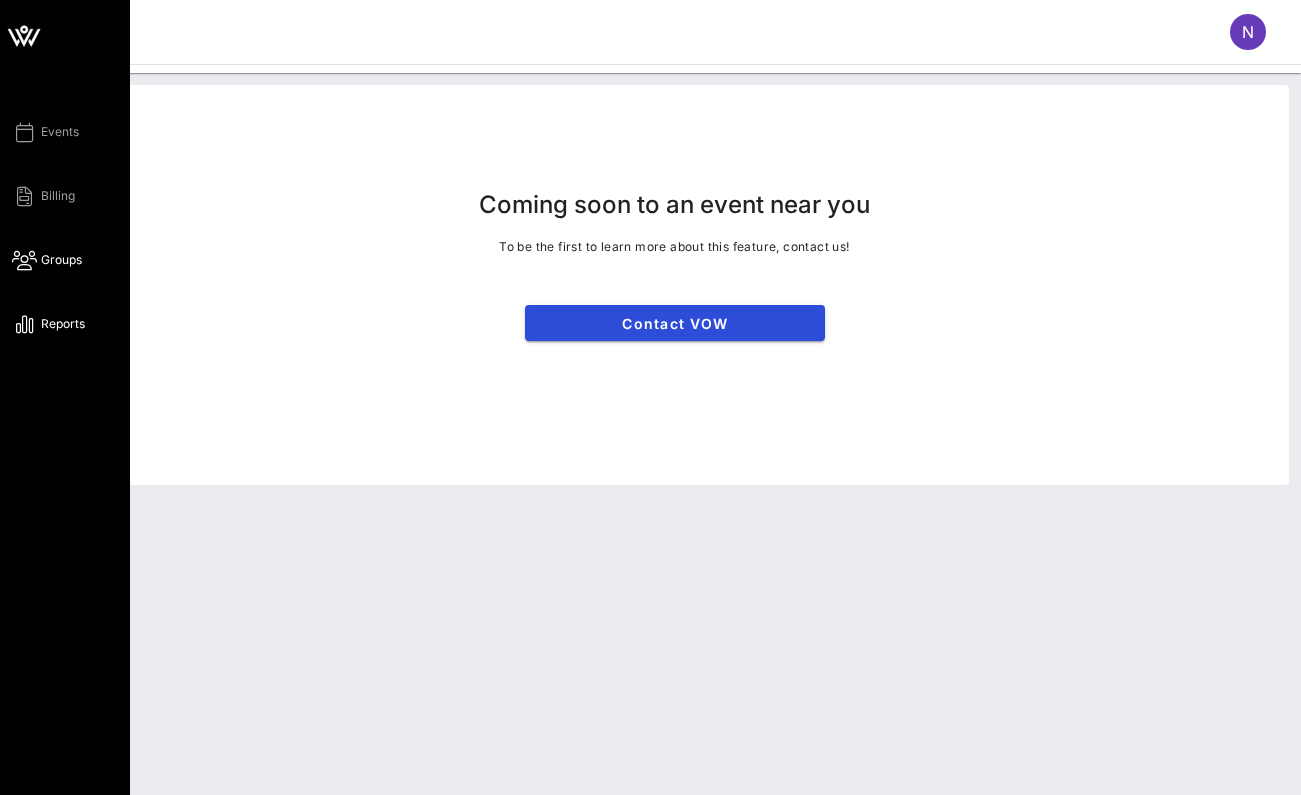 click at bounding box center [24, 324] 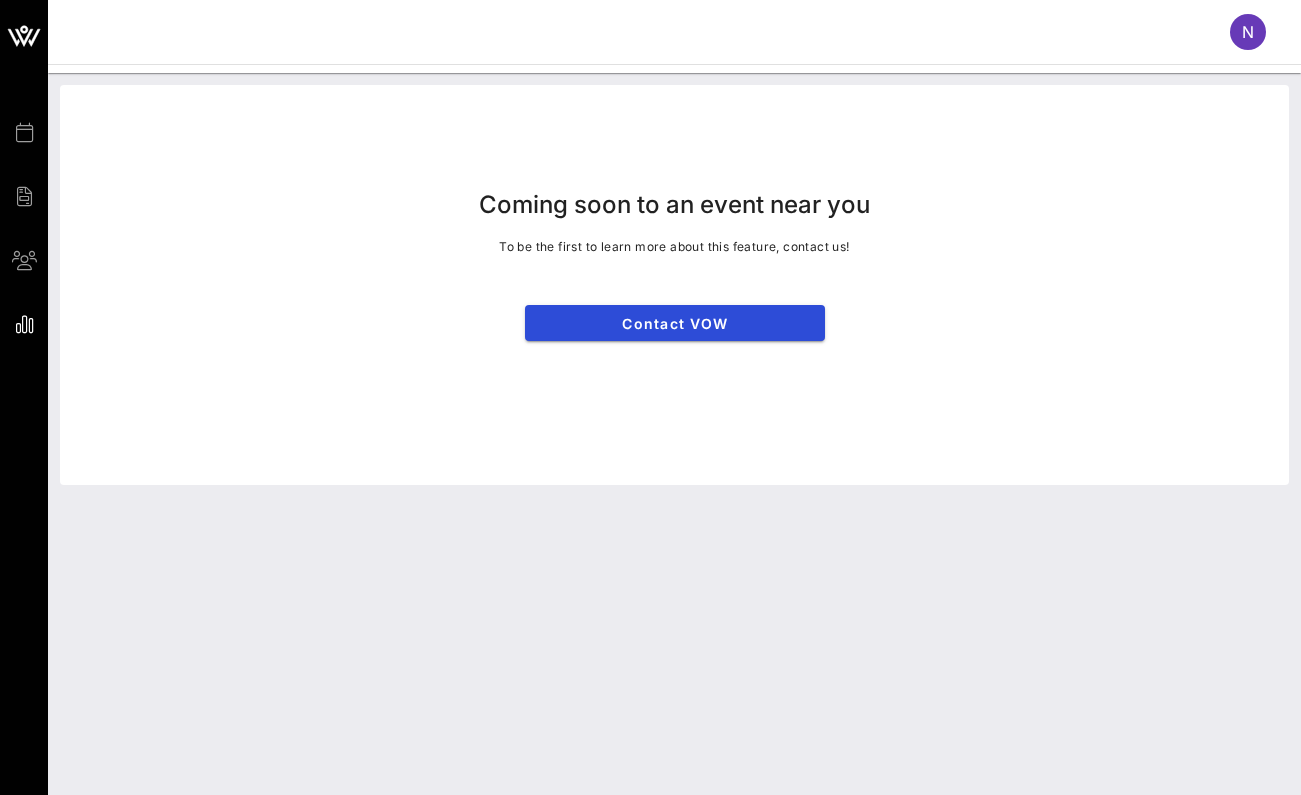 scroll, scrollTop: 0, scrollLeft: 0, axis: both 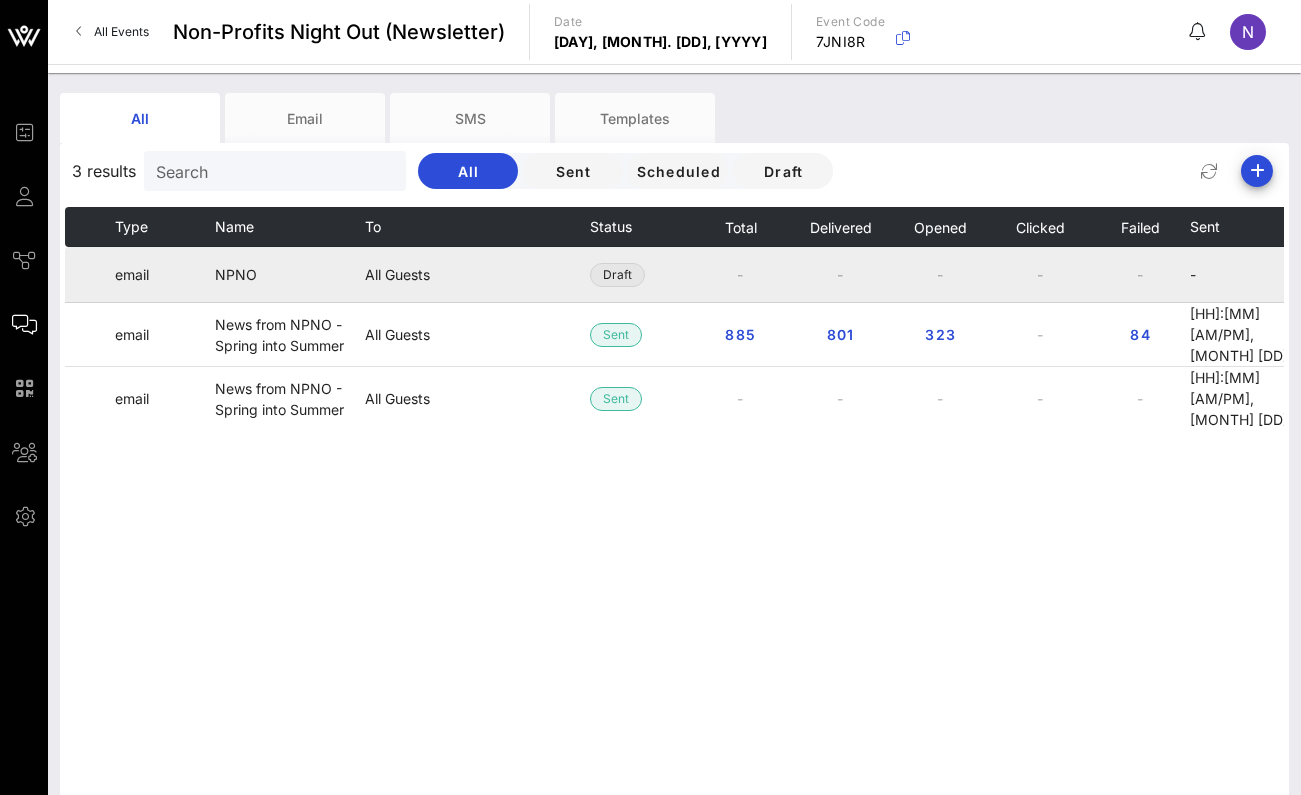 click on "Draft" at bounding box center [617, 275] 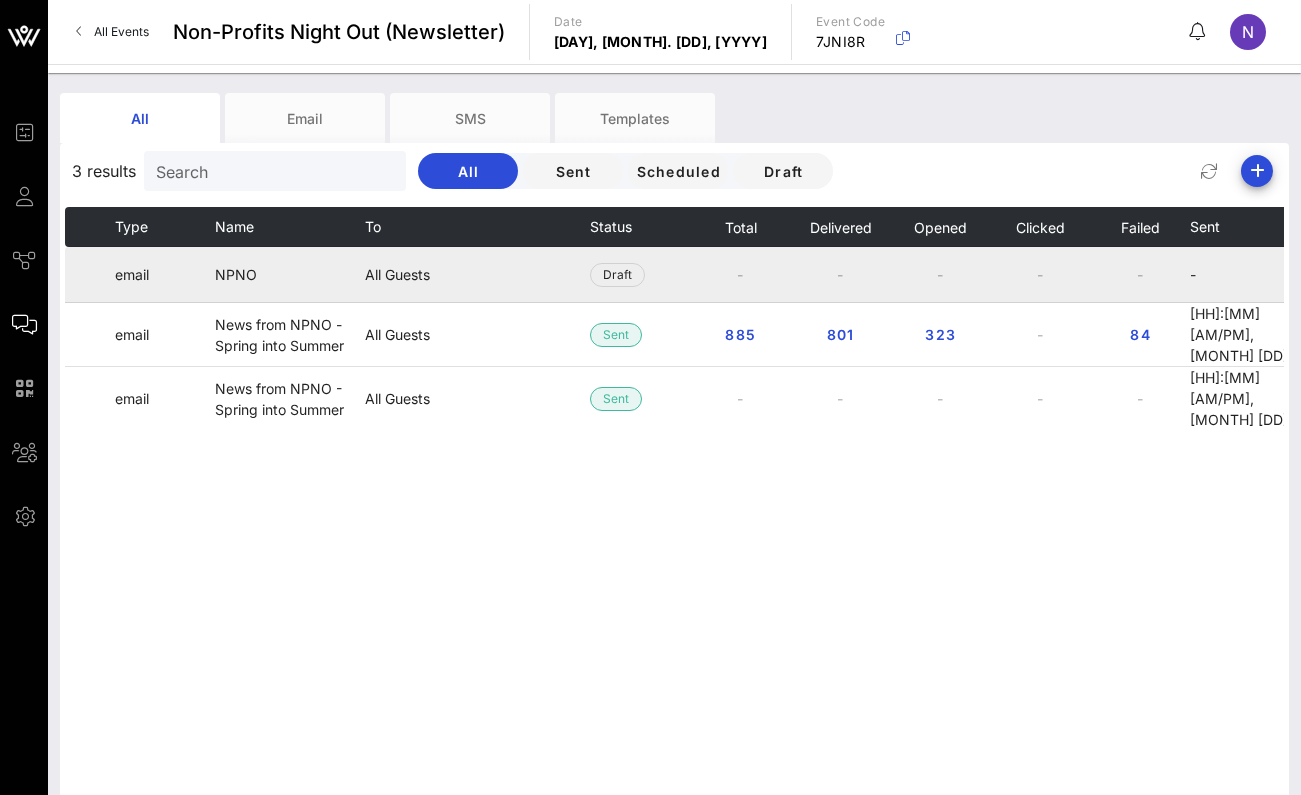 click on "All Guests" at bounding box center (477, 275) 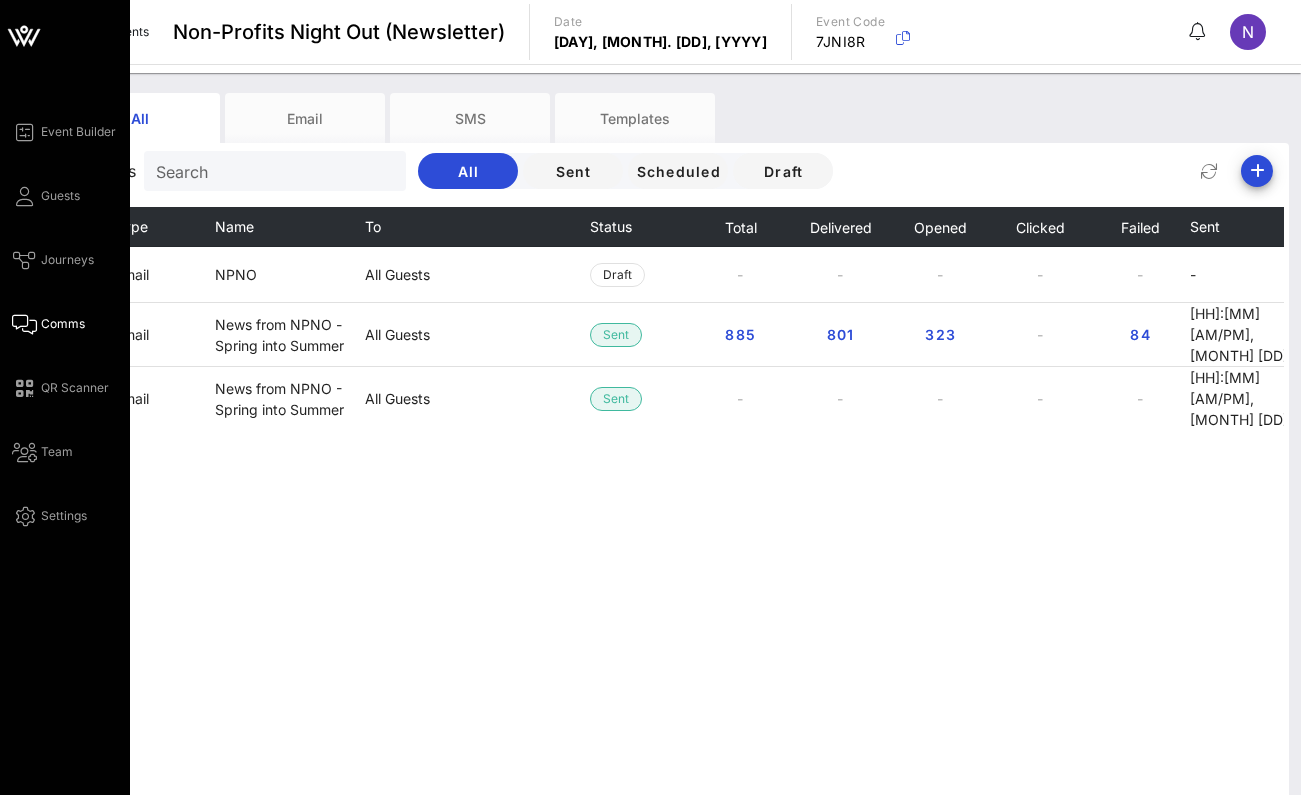click on "Comms" at bounding box center (63, 324) 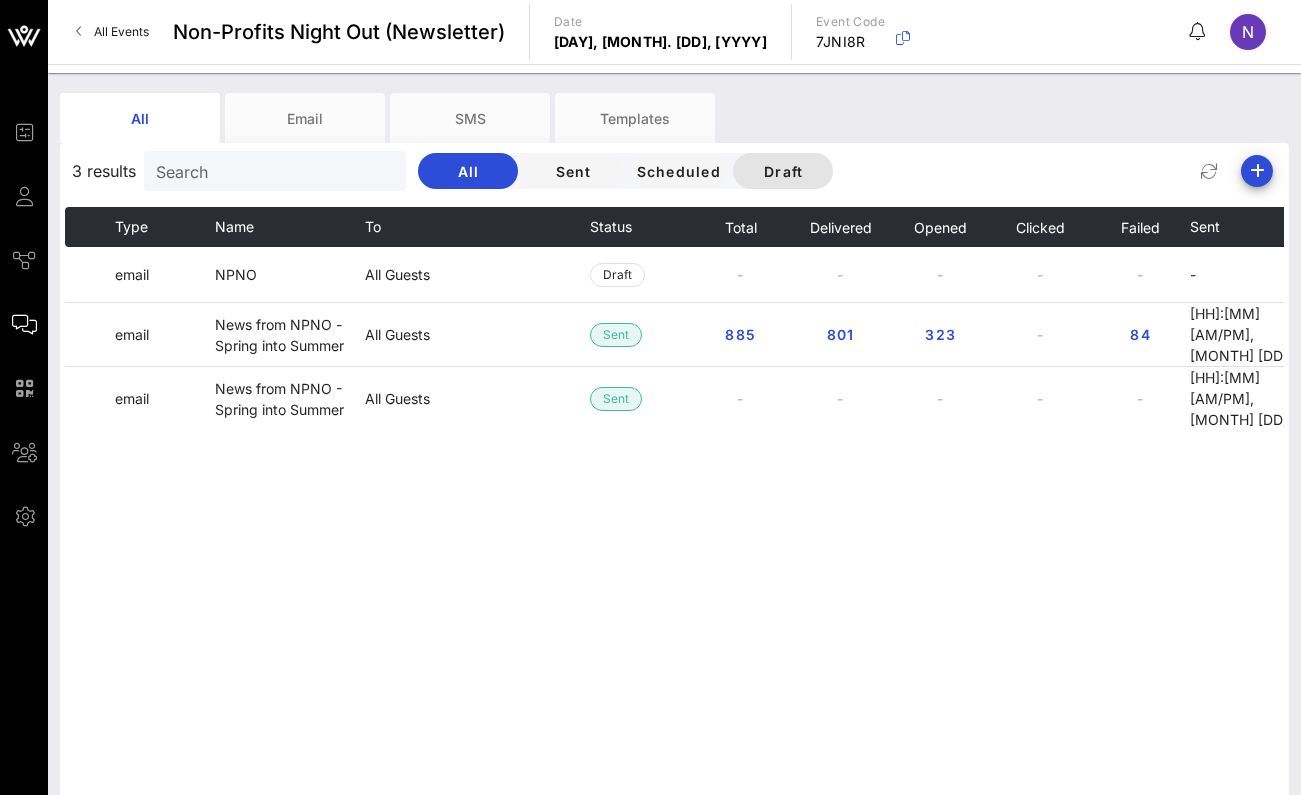 click on "Draft" at bounding box center [468, 171] 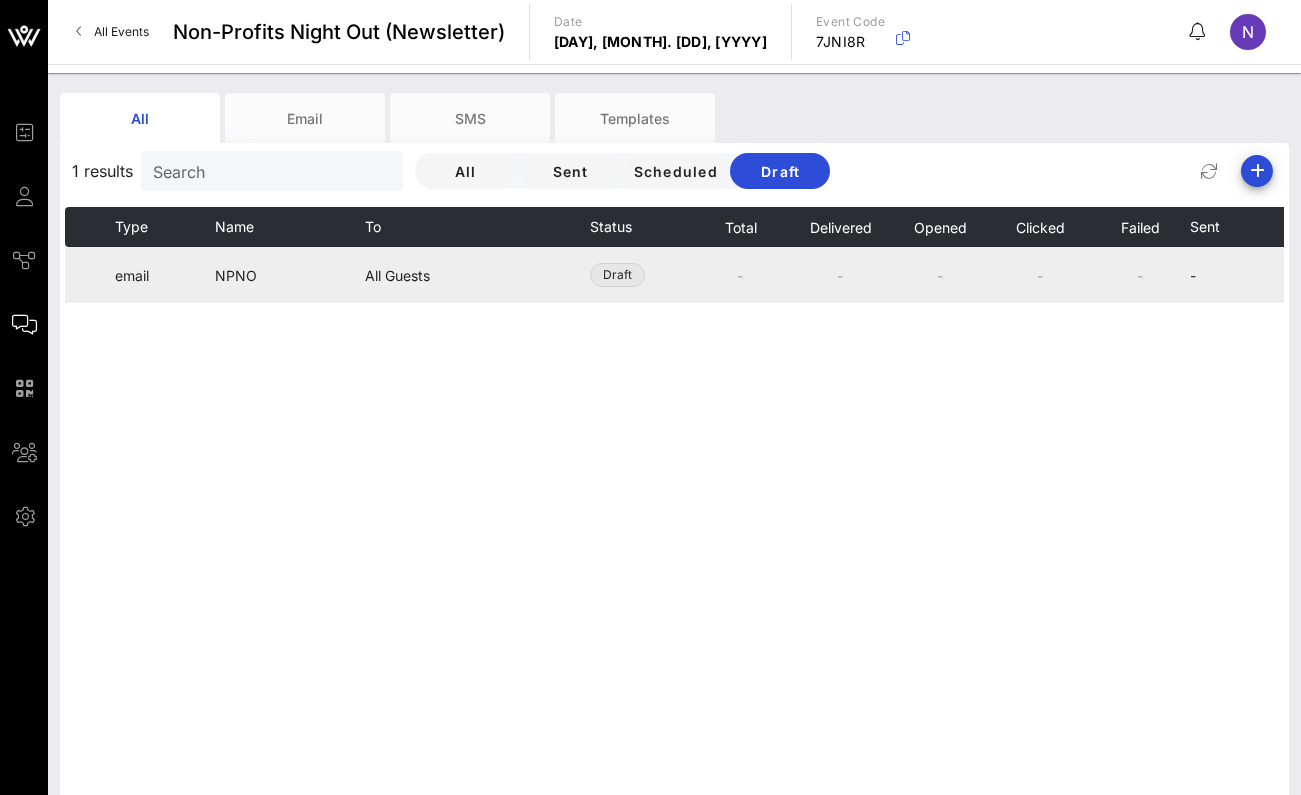 click on "Draft" at bounding box center (617, 275) 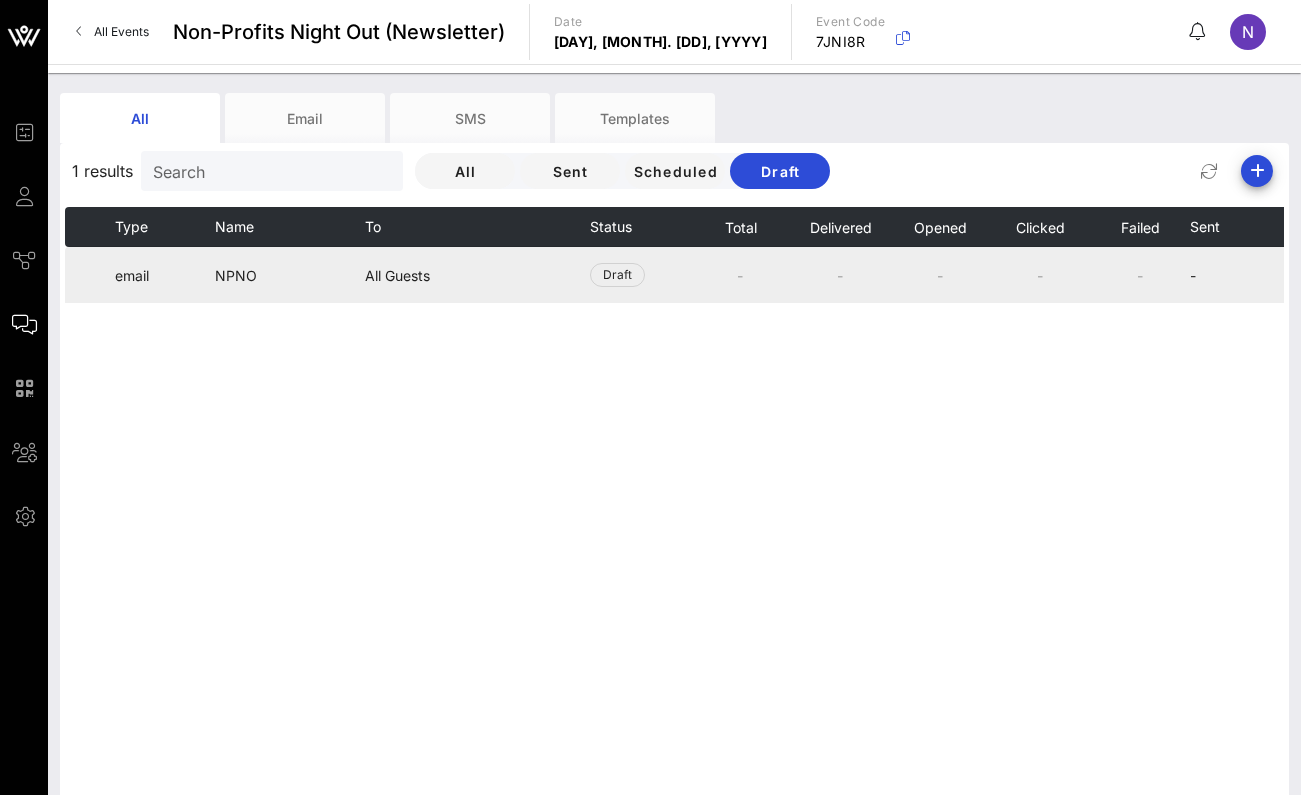 click on "All Guests" at bounding box center [477, 275] 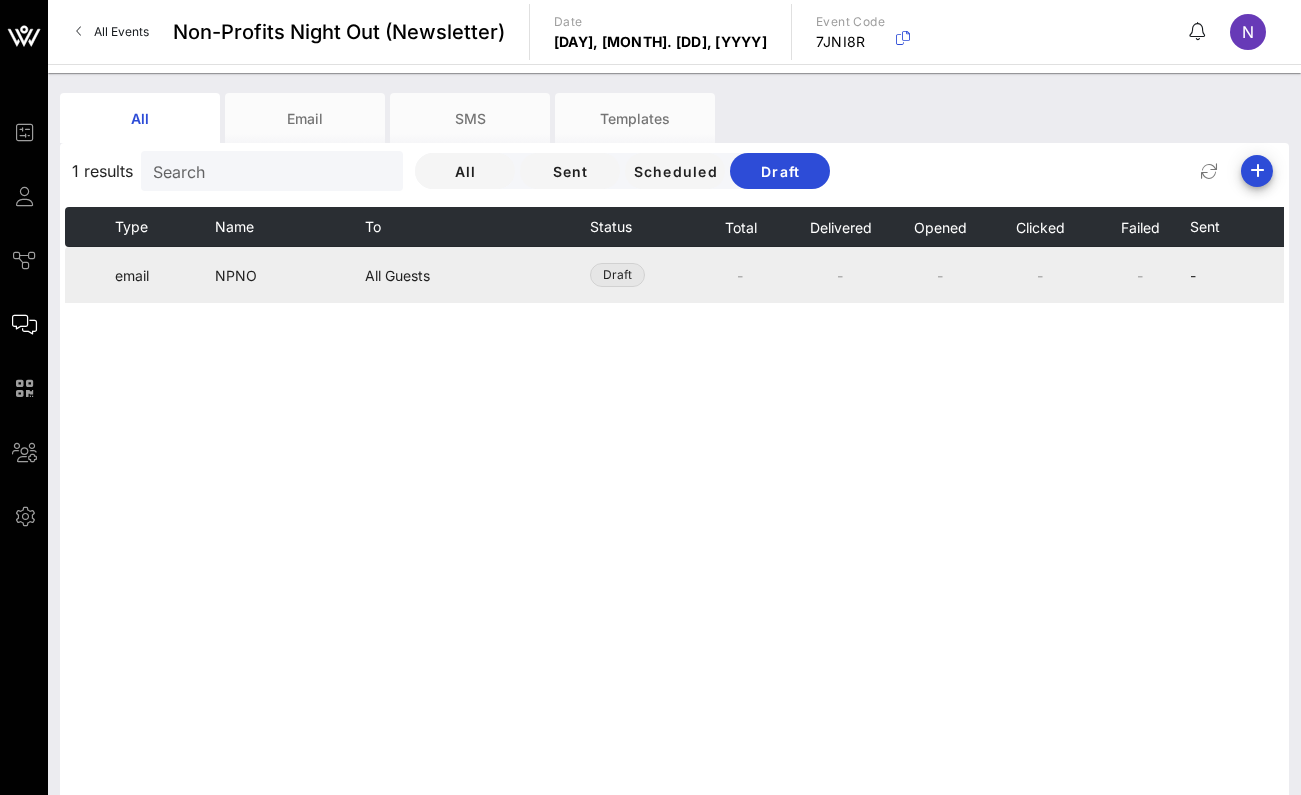 click on "Draft" at bounding box center (617, 275) 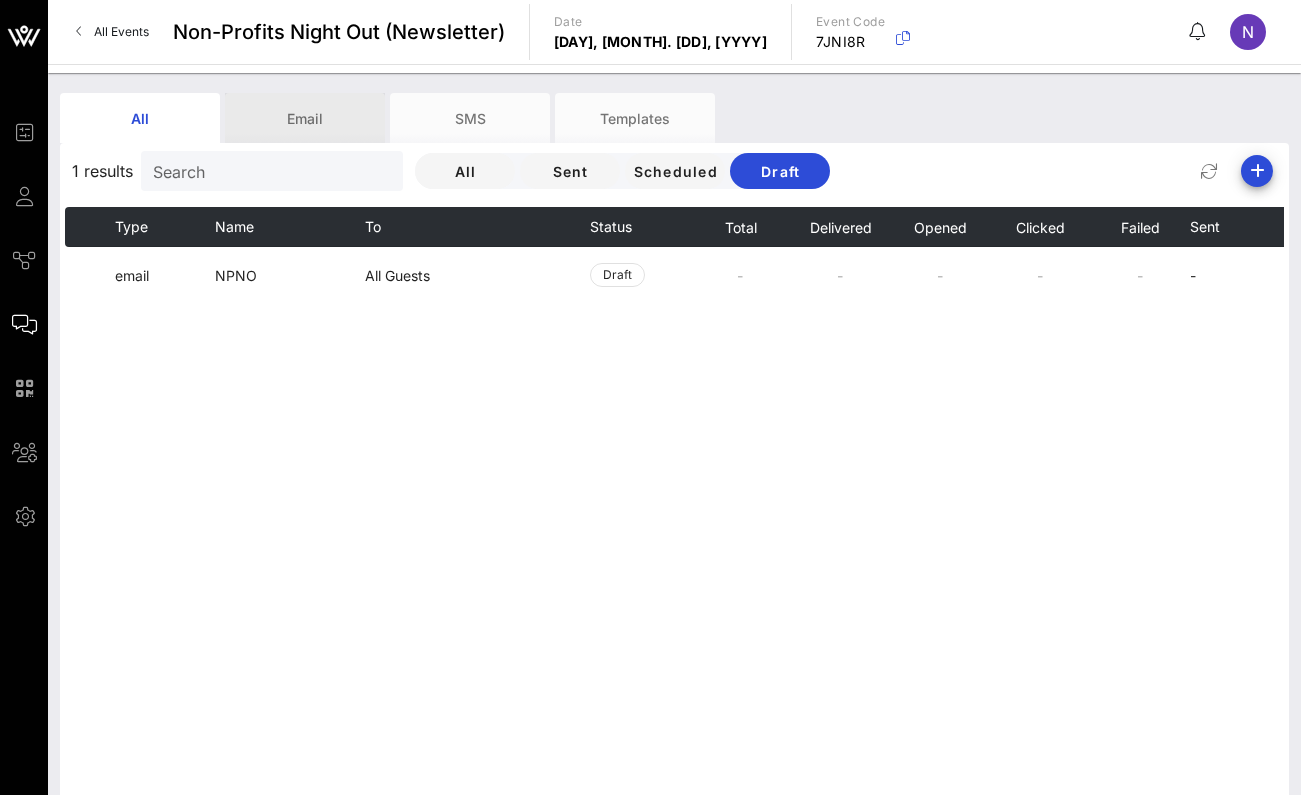 click on "Email" at bounding box center (305, 118) 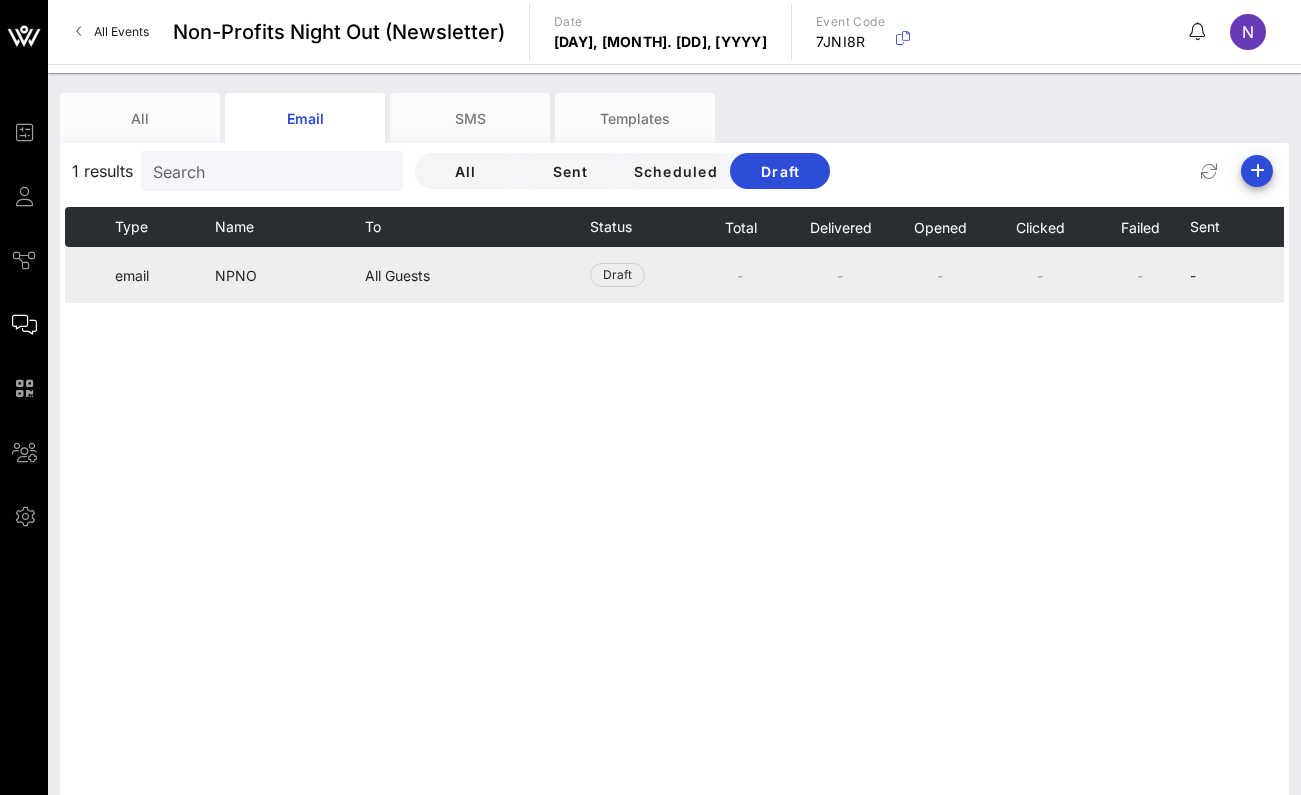 click on "NPNO" at bounding box center (290, 275) 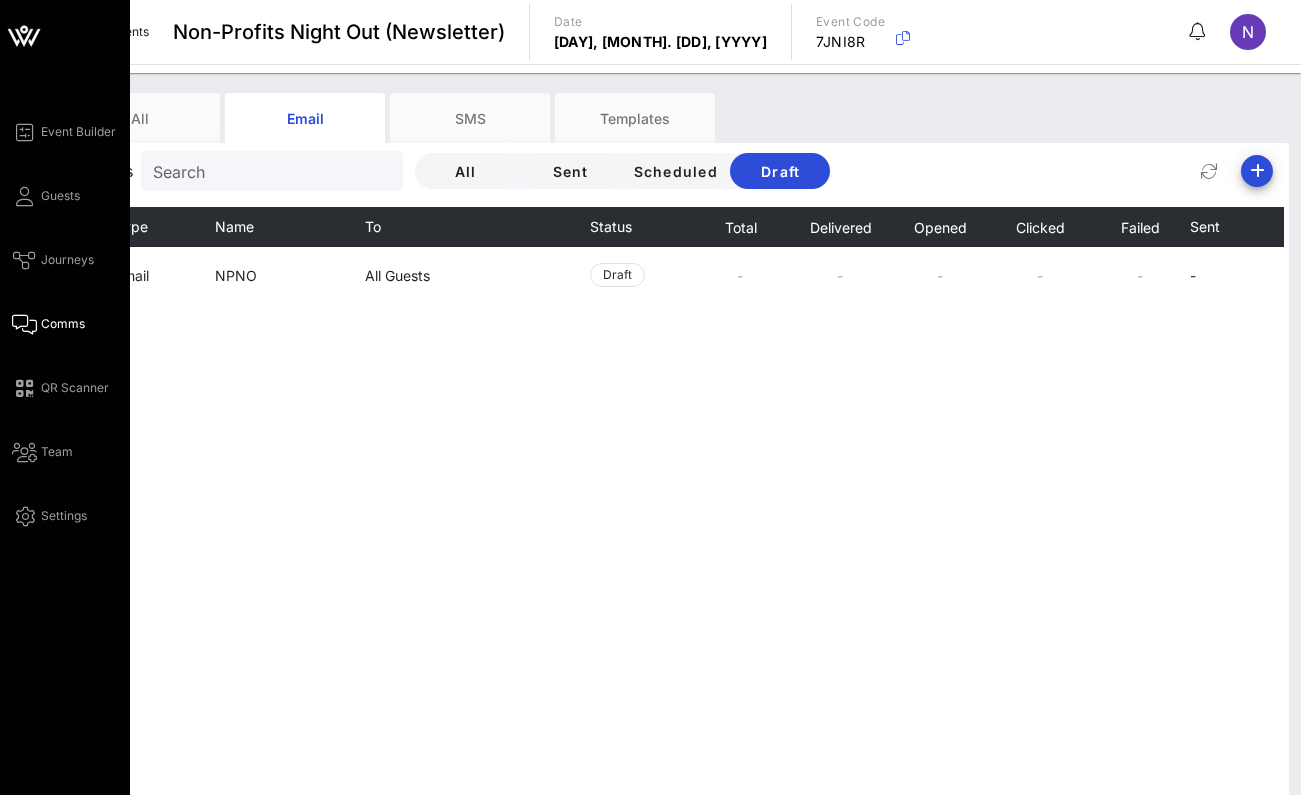 click on "Comms" at bounding box center [63, 324] 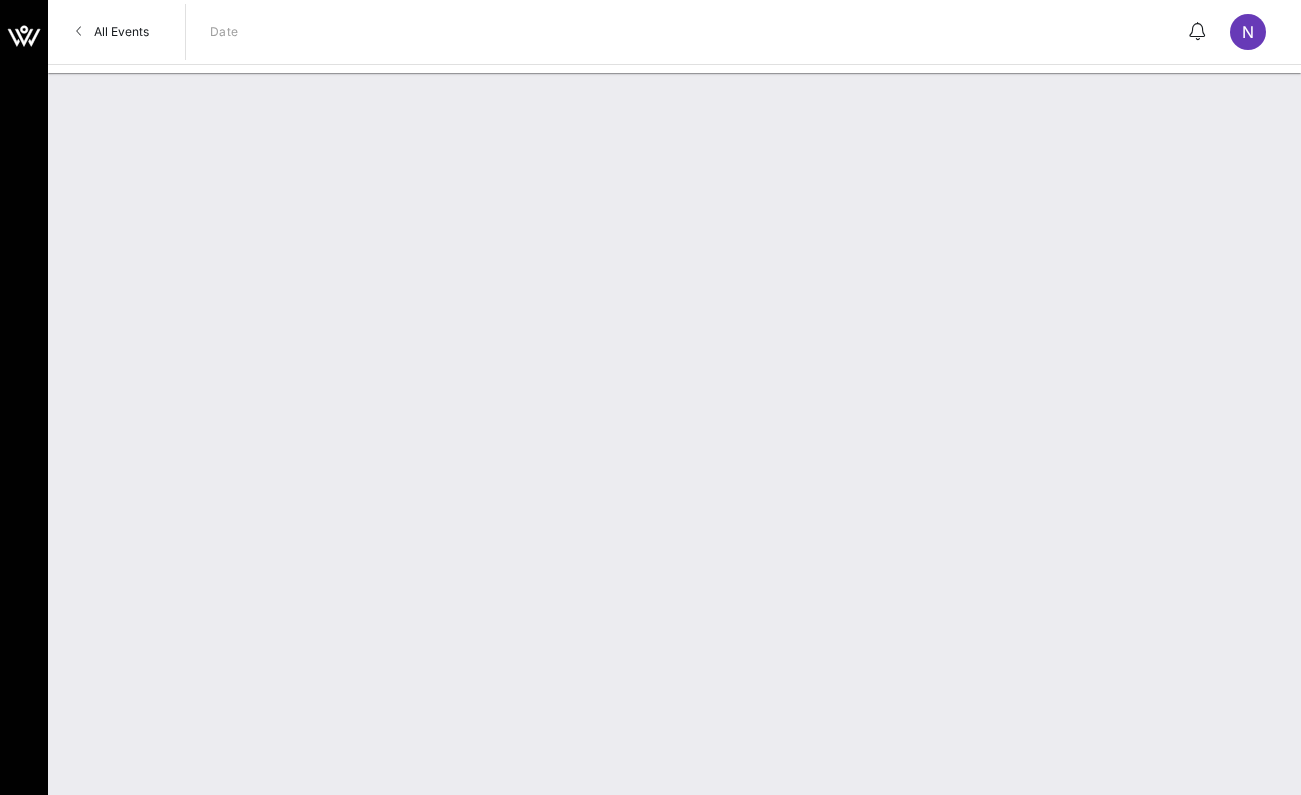 scroll, scrollTop: 0, scrollLeft: 0, axis: both 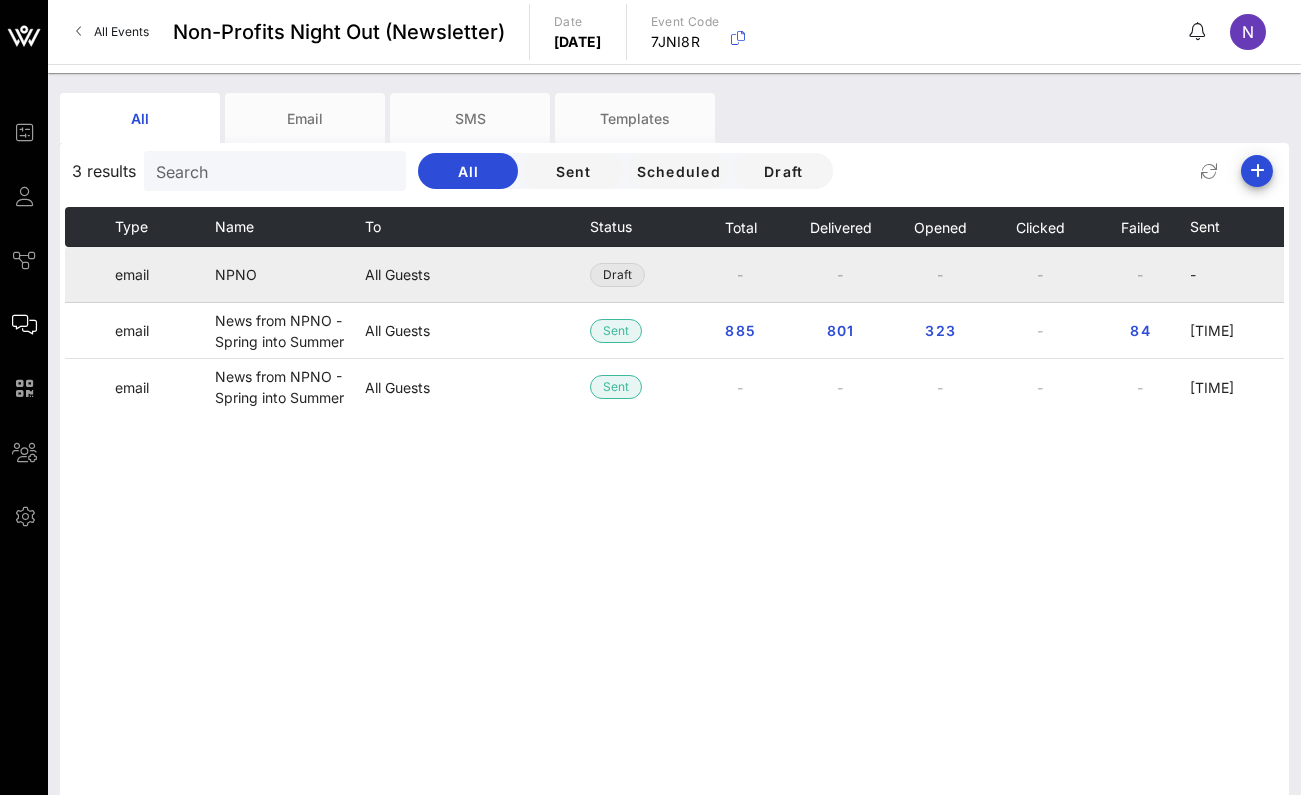 click on "Draft" at bounding box center (617, 275) 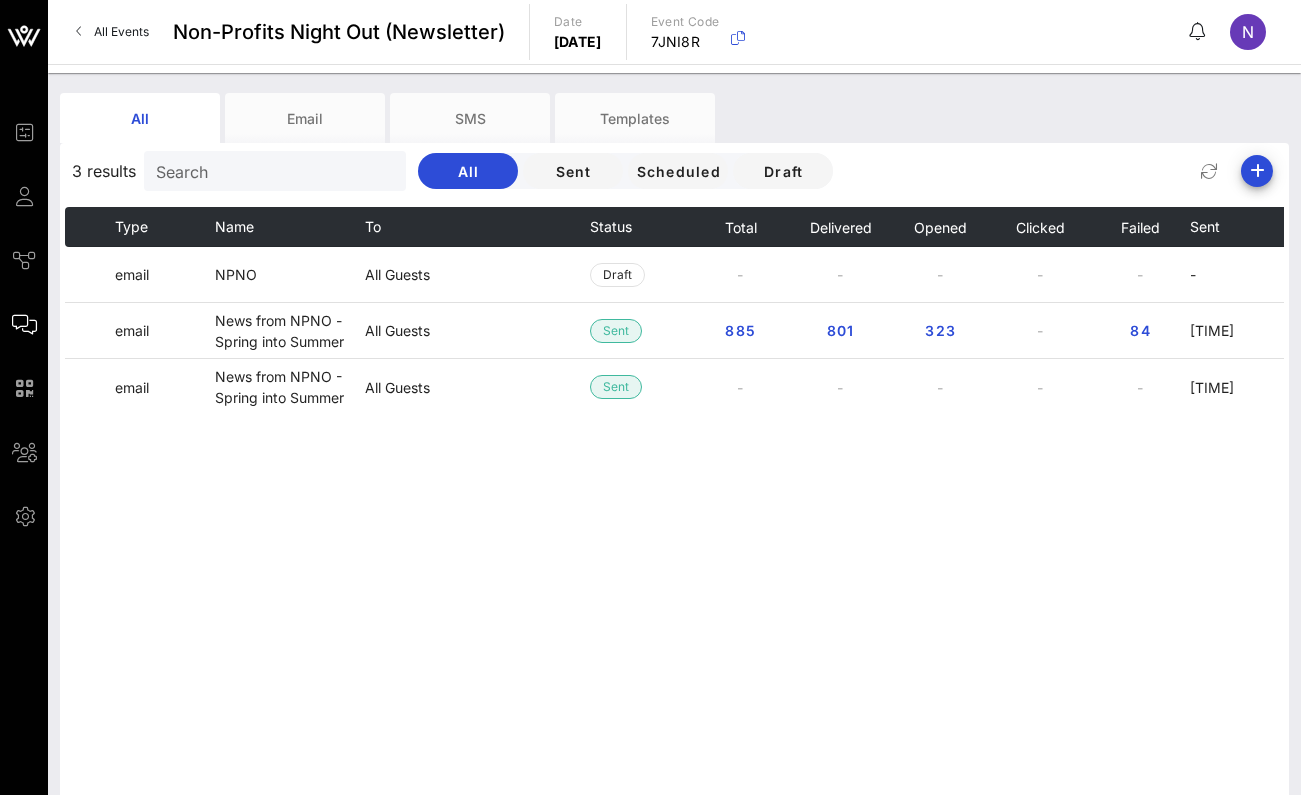scroll, scrollTop: 0, scrollLeft: 0, axis: both 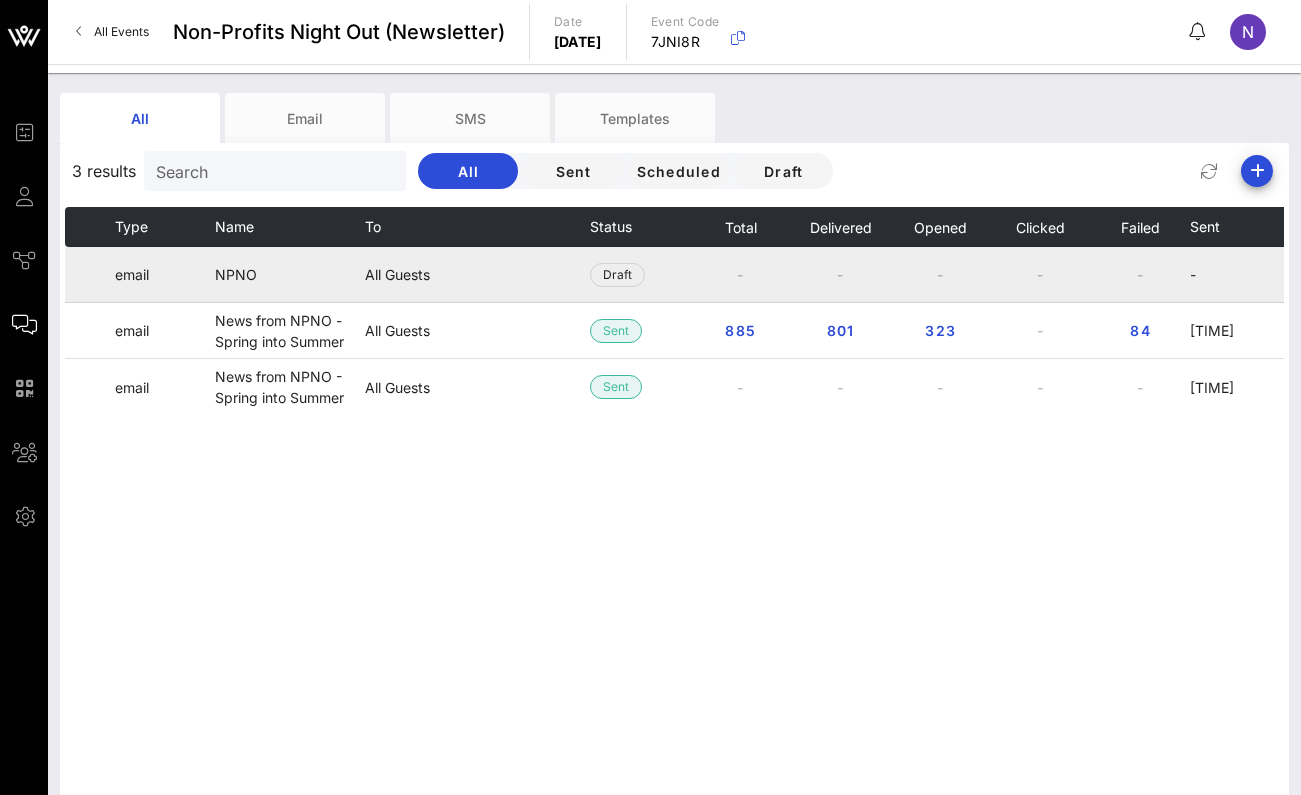 click on "NPNO" at bounding box center (290, 275) 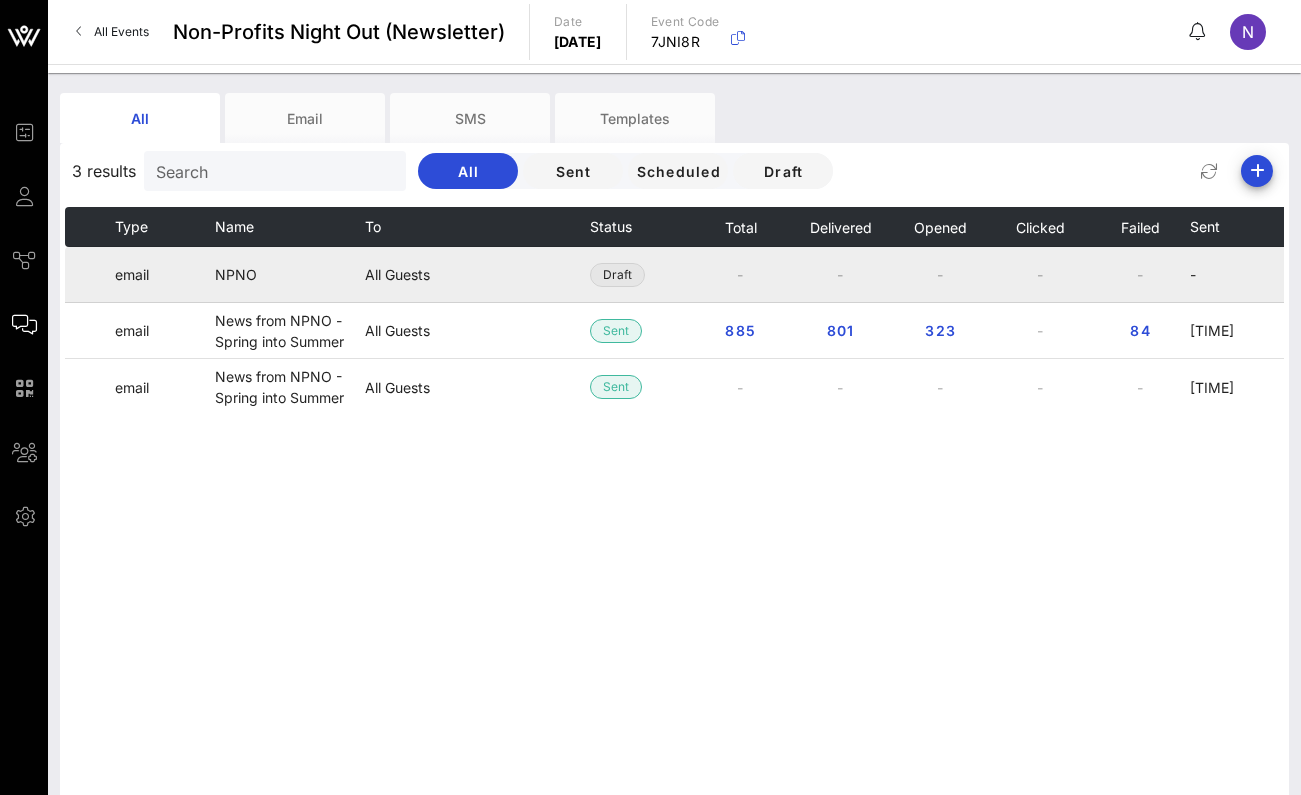 click on "Draft" at bounding box center (617, 275) 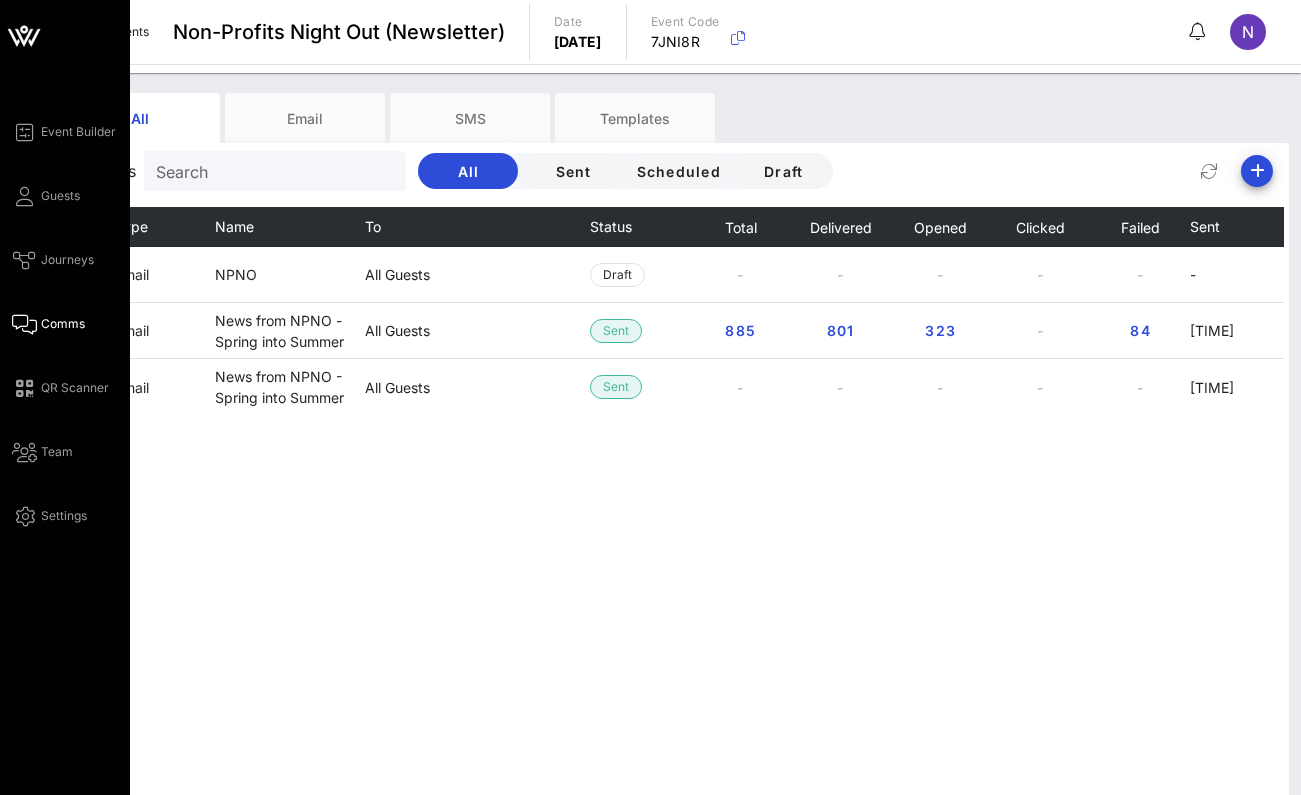 click at bounding box center (24, 324) 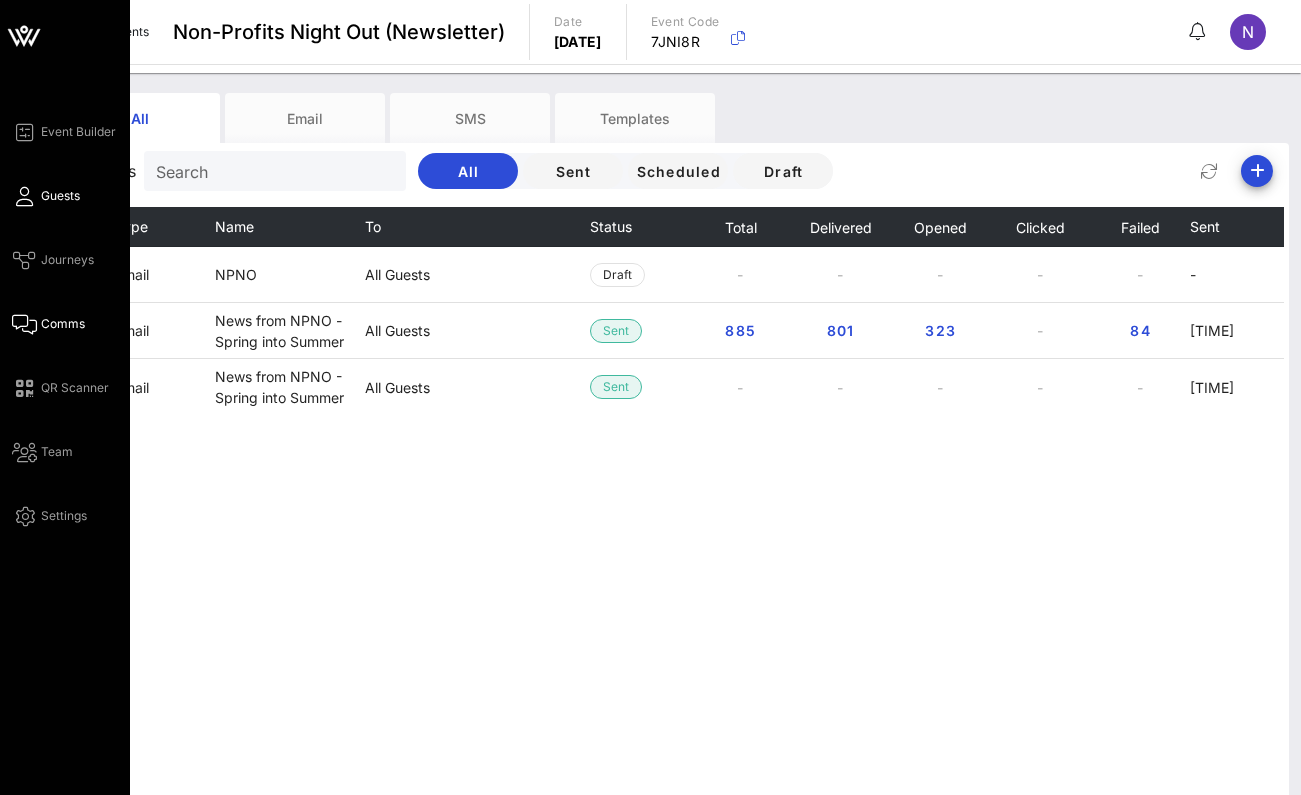 click on "Guests" at bounding box center (60, 196) 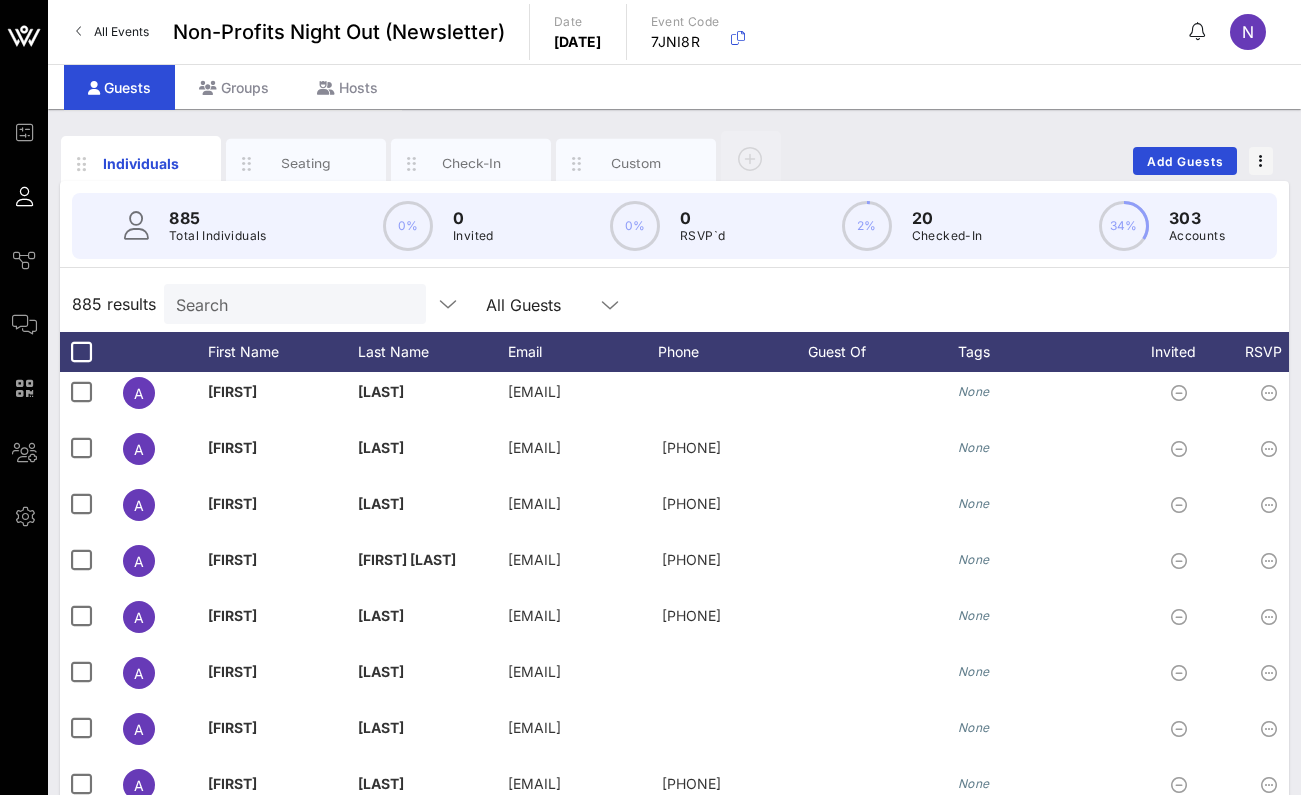 scroll, scrollTop: 2325, scrollLeft: 0, axis: vertical 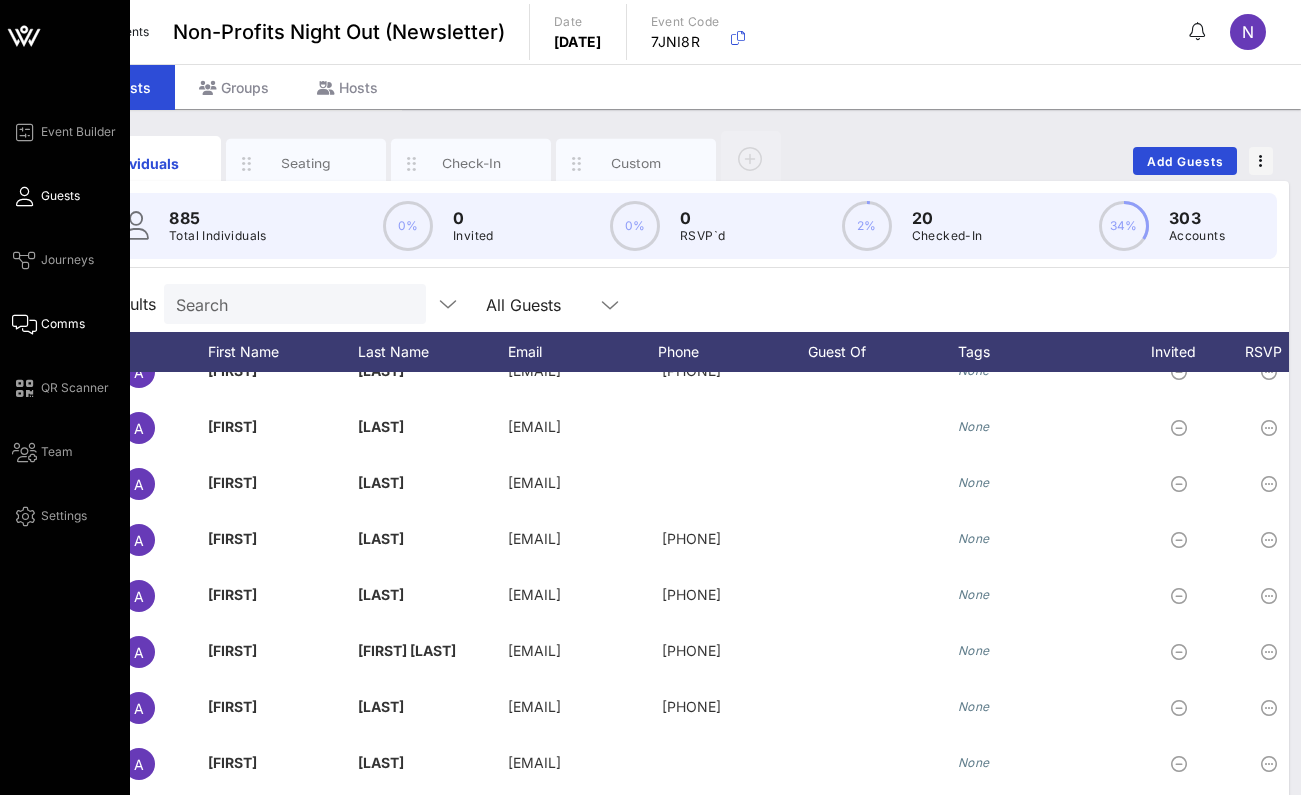 click on "Comms" at bounding box center [48, 324] 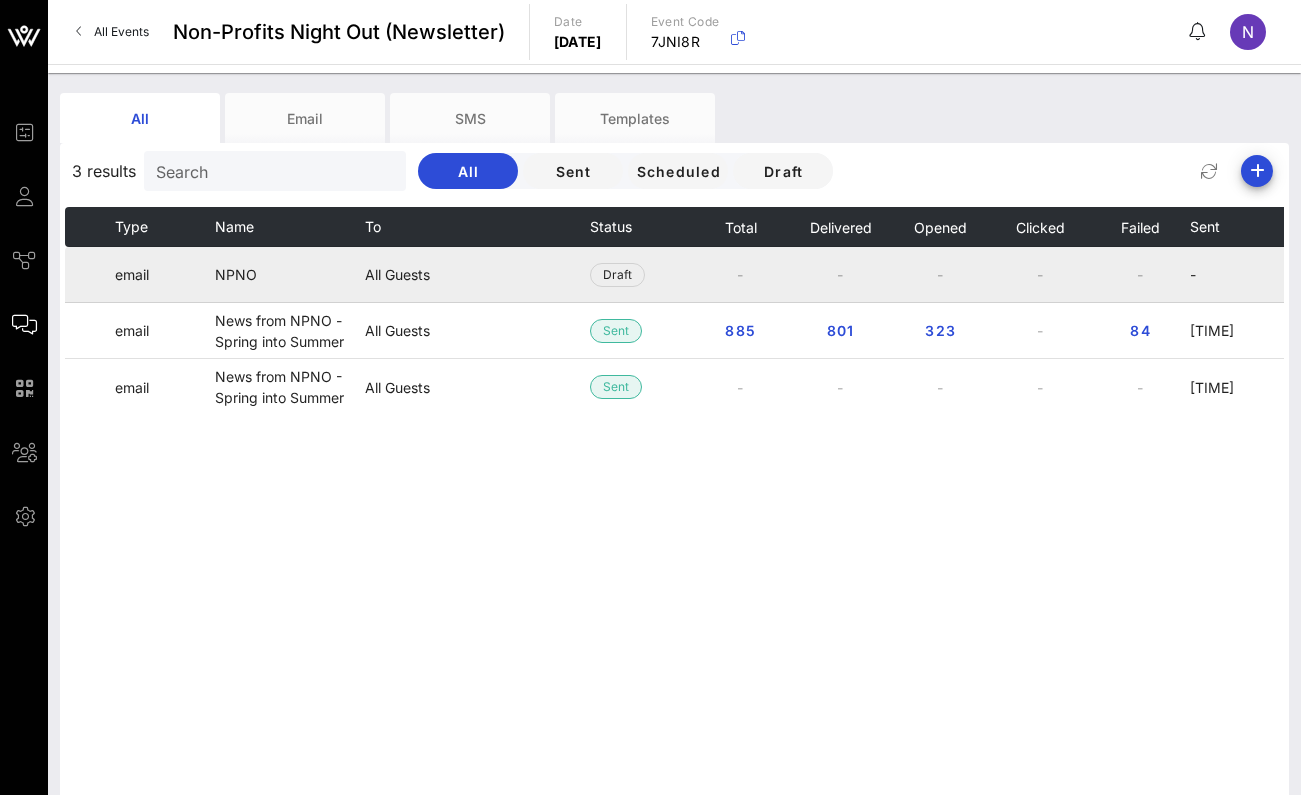 click on "NPNO" at bounding box center (290, 275) 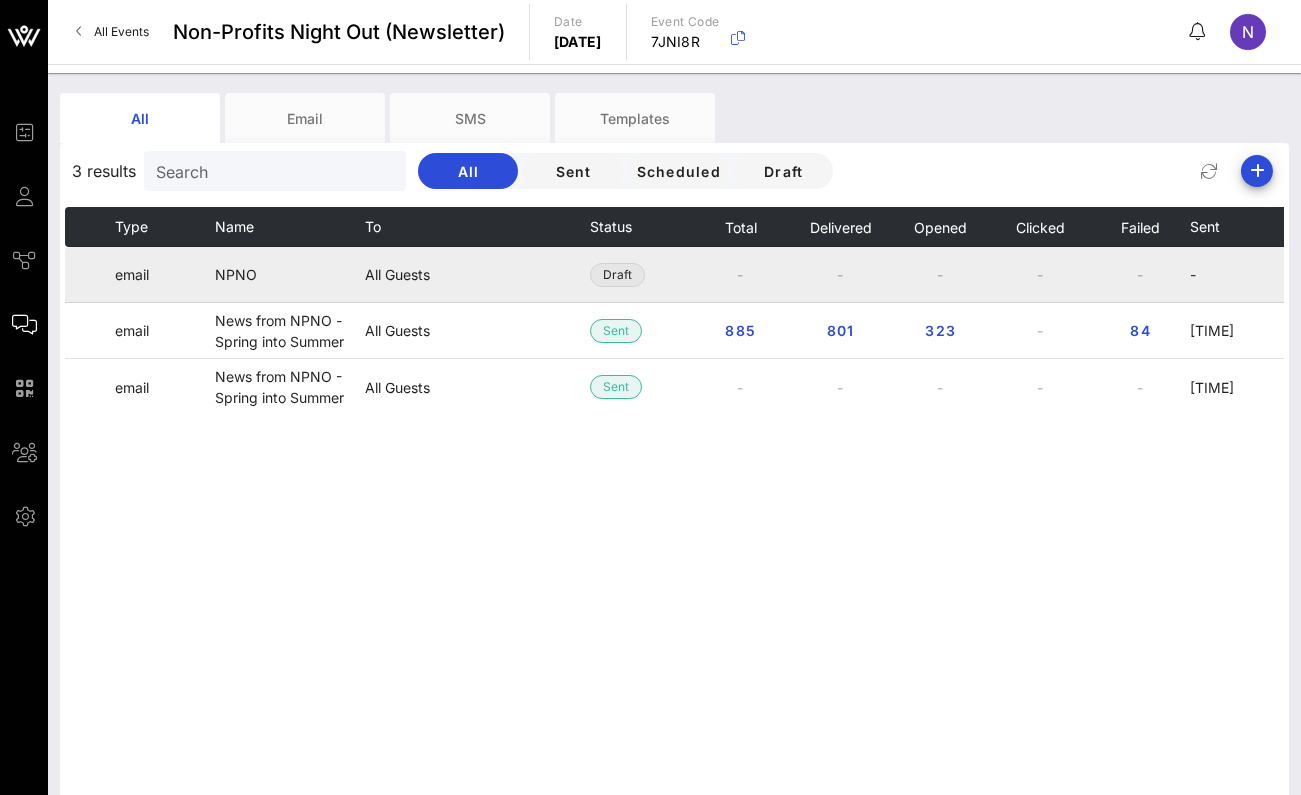click on "Draft" at bounding box center [617, 275] 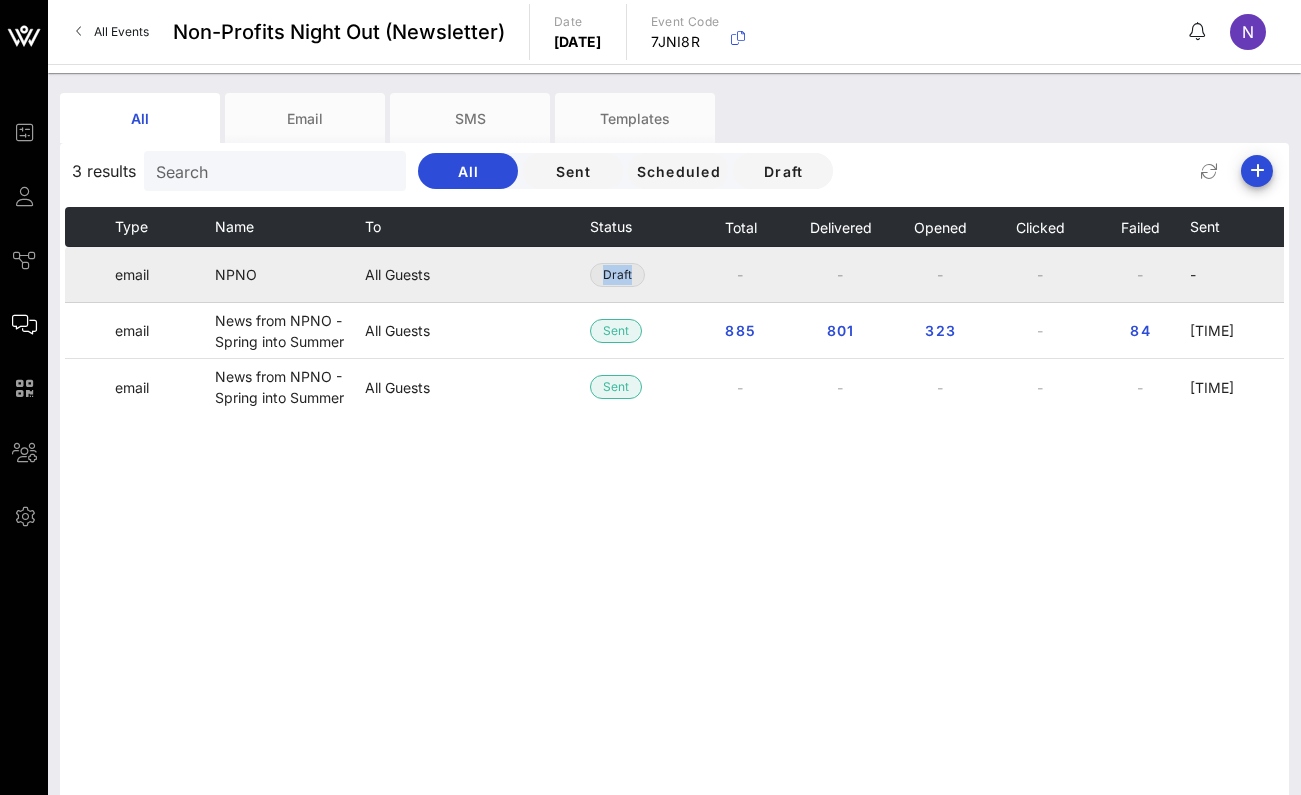 click on "Draft" at bounding box center [617, 275] 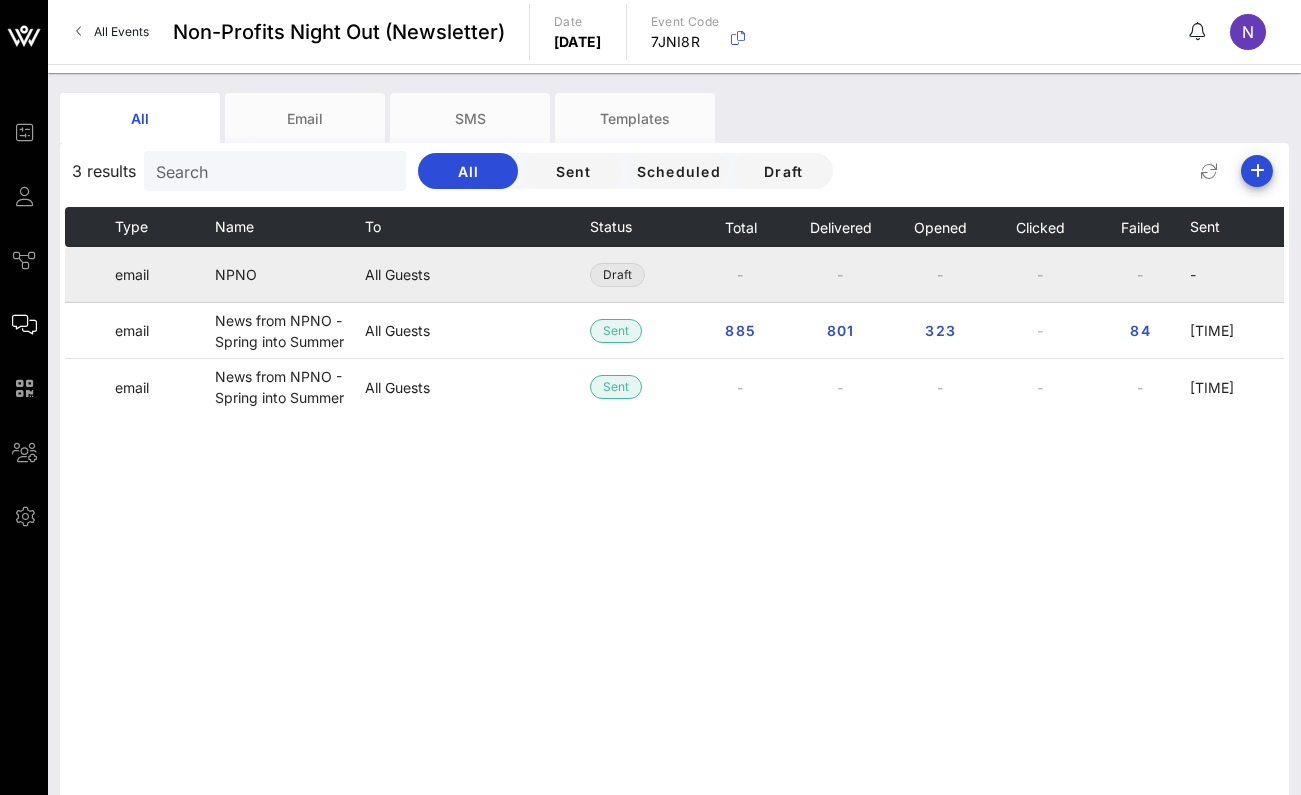 click on "Draft" at bounding box center (617, 275) 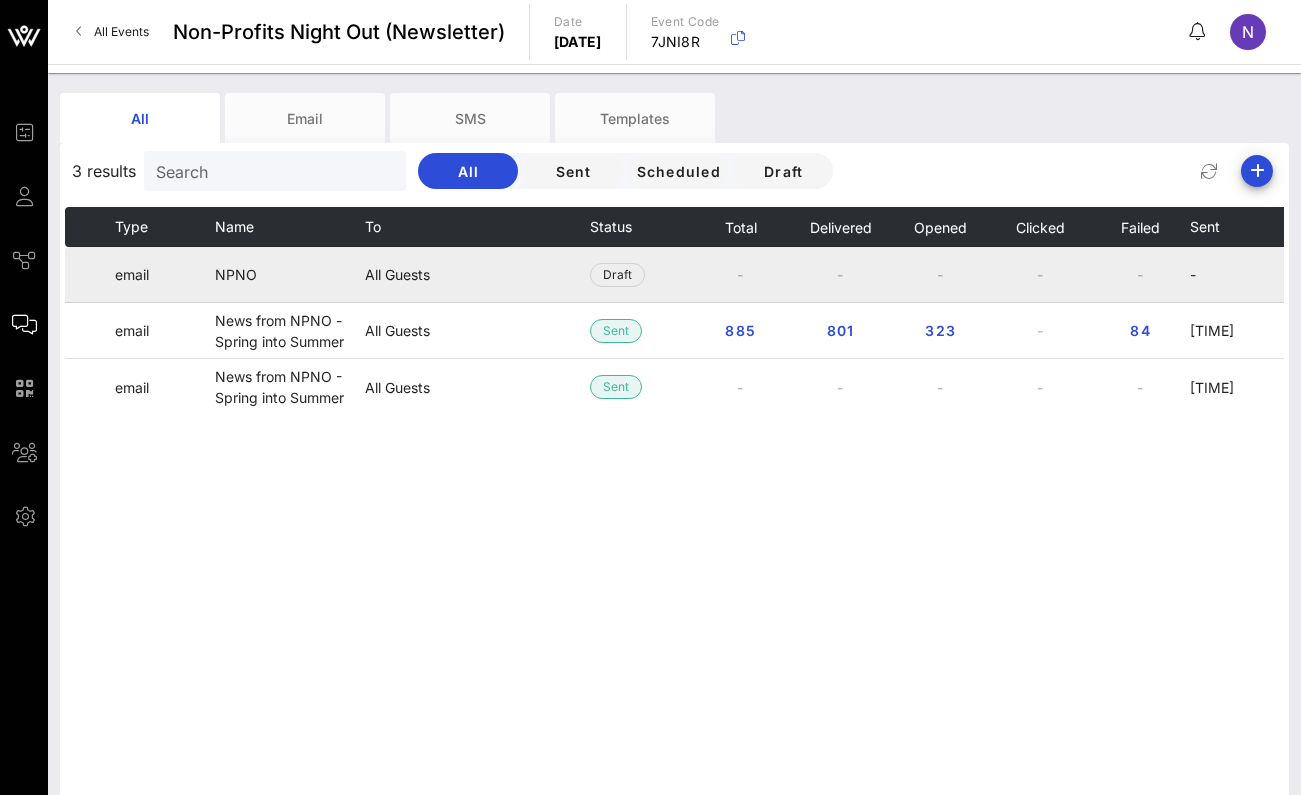 click on "NPNO" at bounding box center (290, 275) 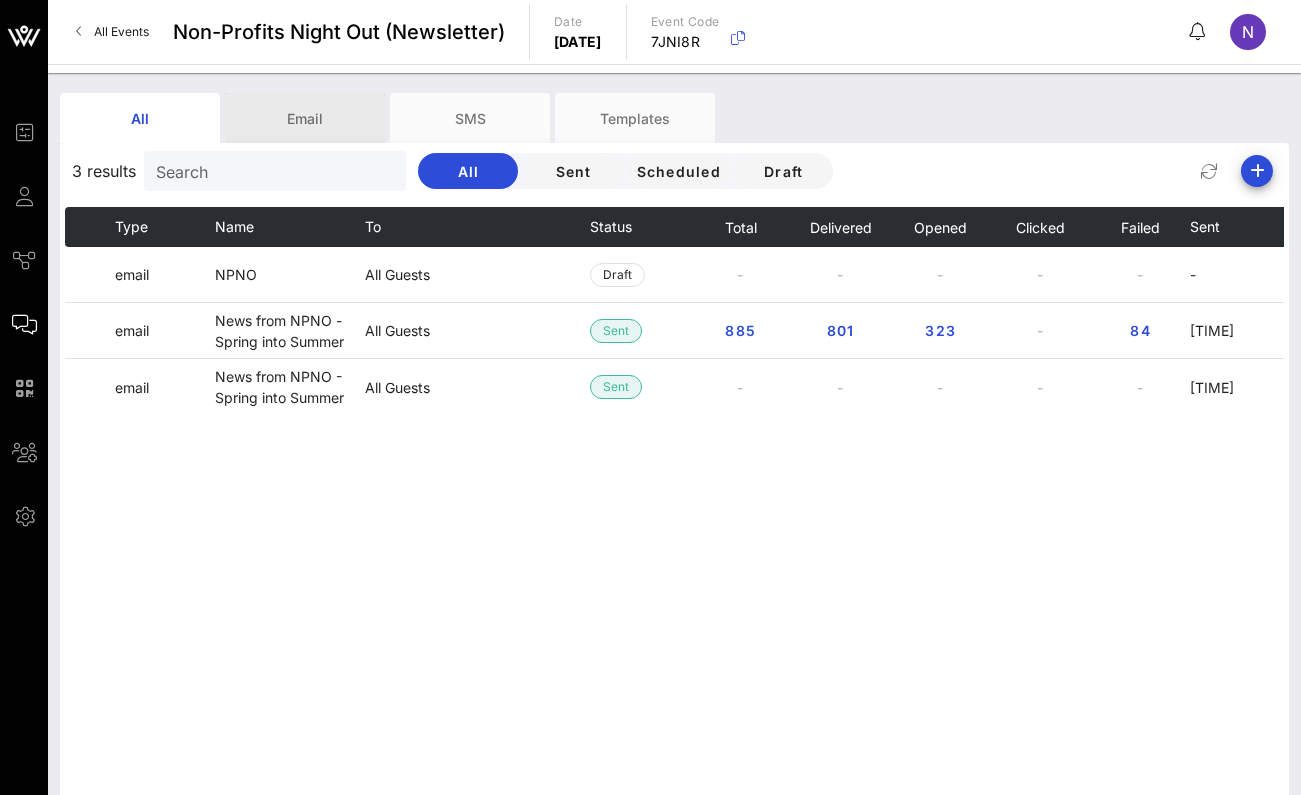 click on "Email" at bounding box center [305, 118] 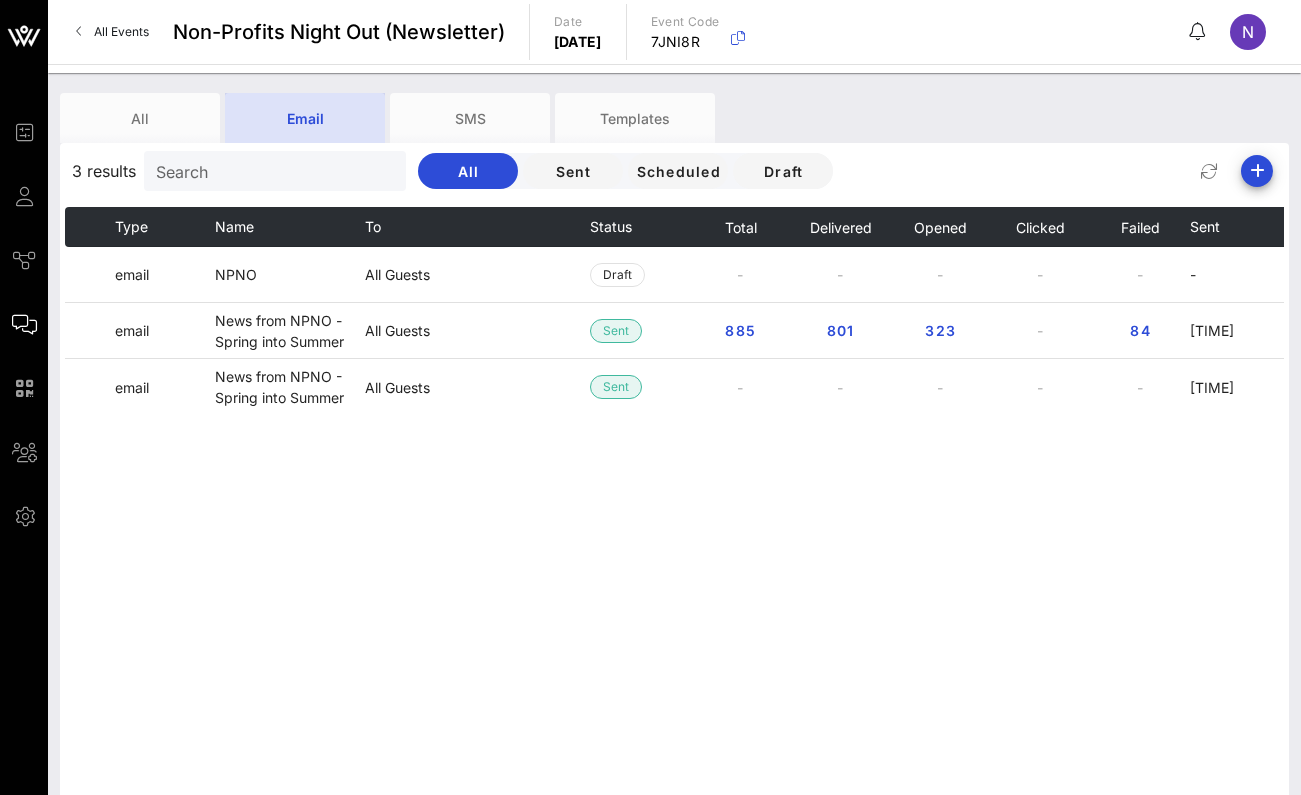 click on "Email" at bounding box center (305, 118) 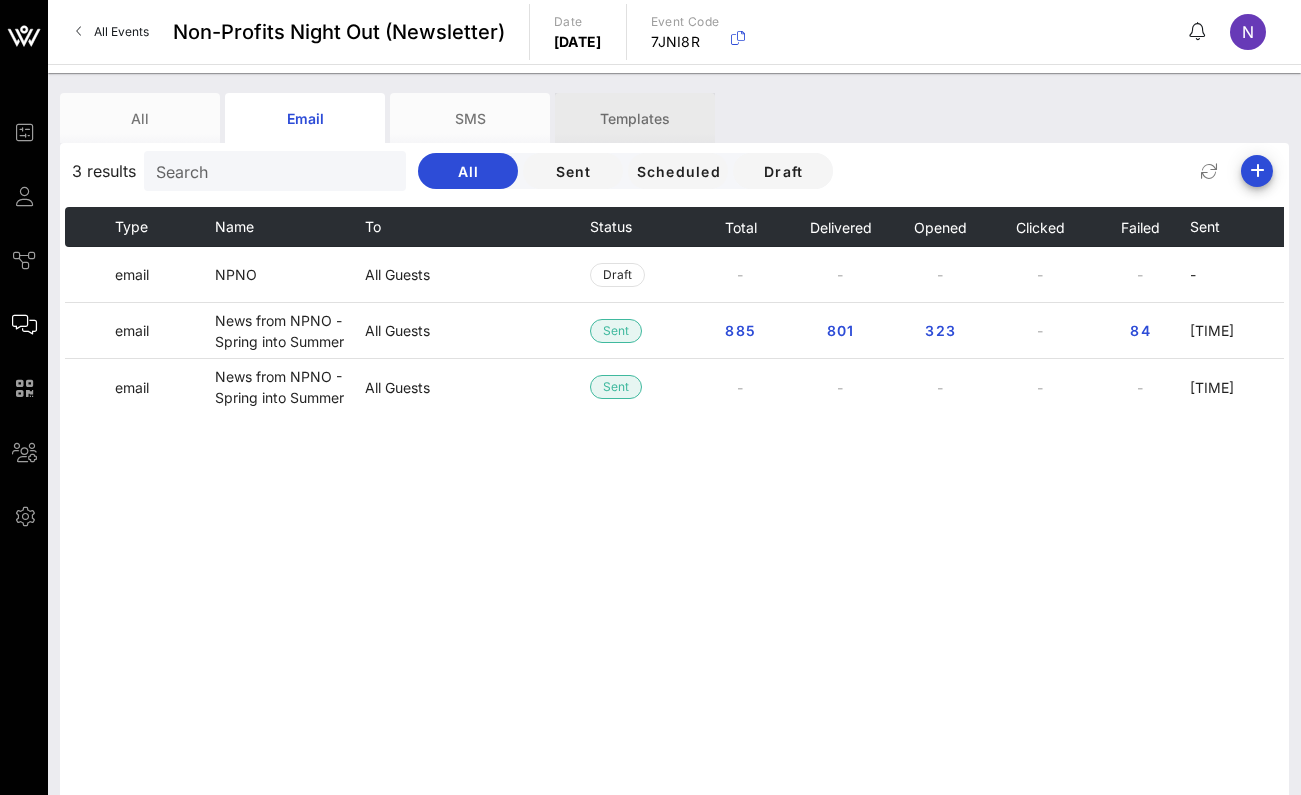 click on "Templates" at bounding box center [635, 118] 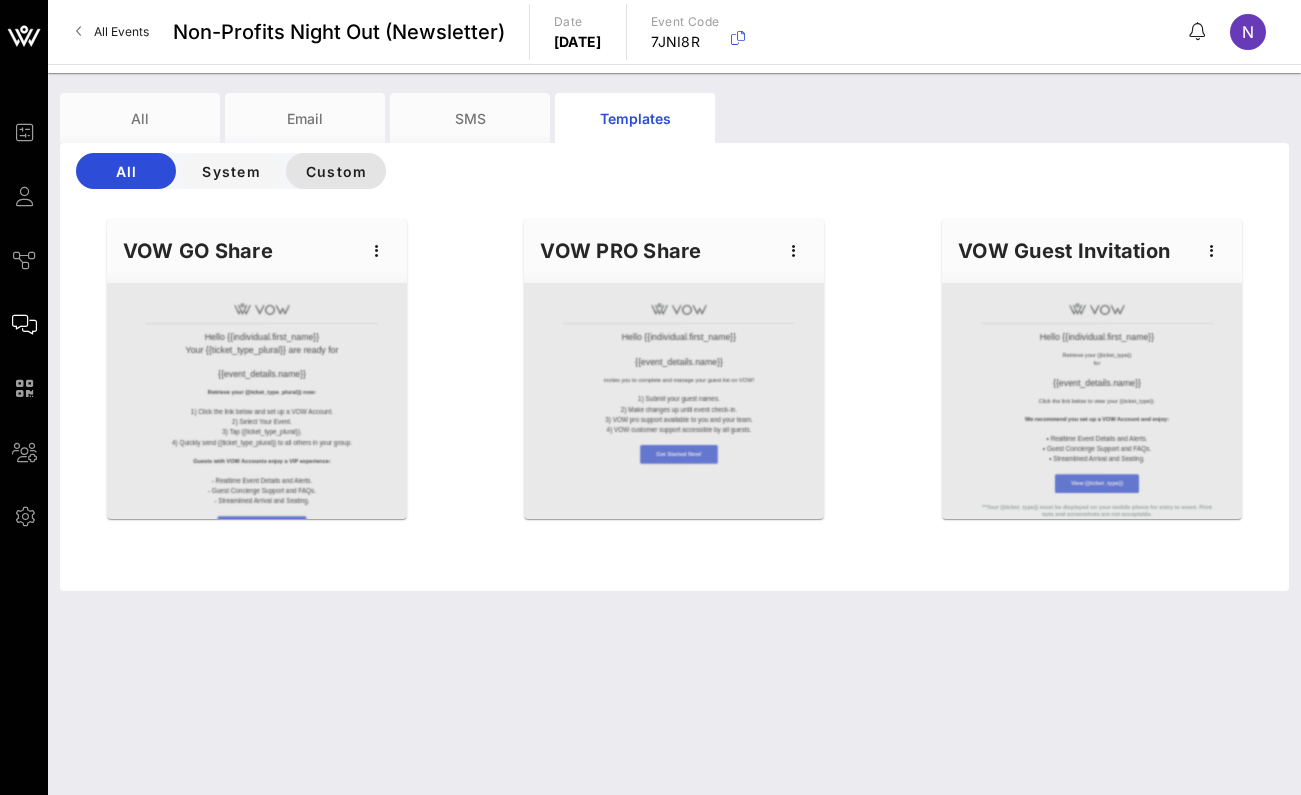 click on "Custom" at bounding box center (126, 171) 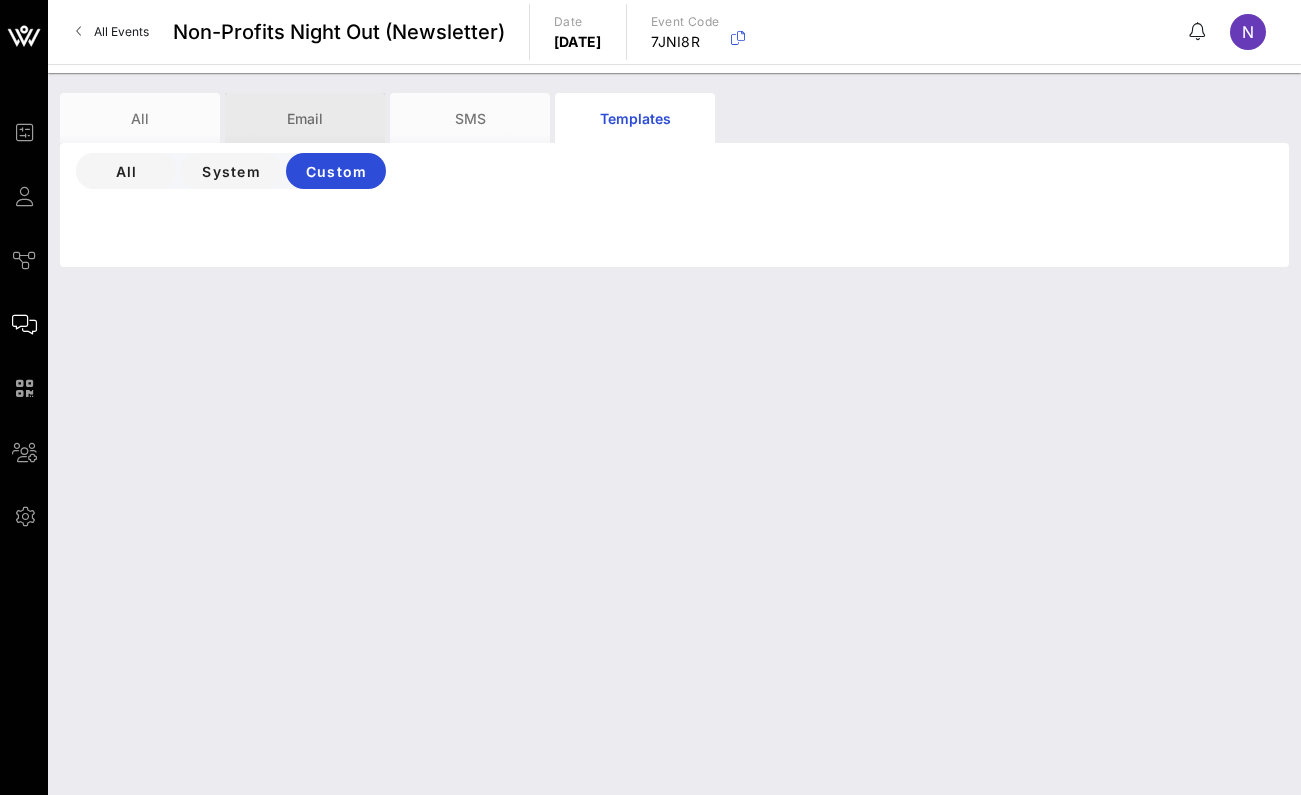 click on "Email" at bounding box center [305, 118] 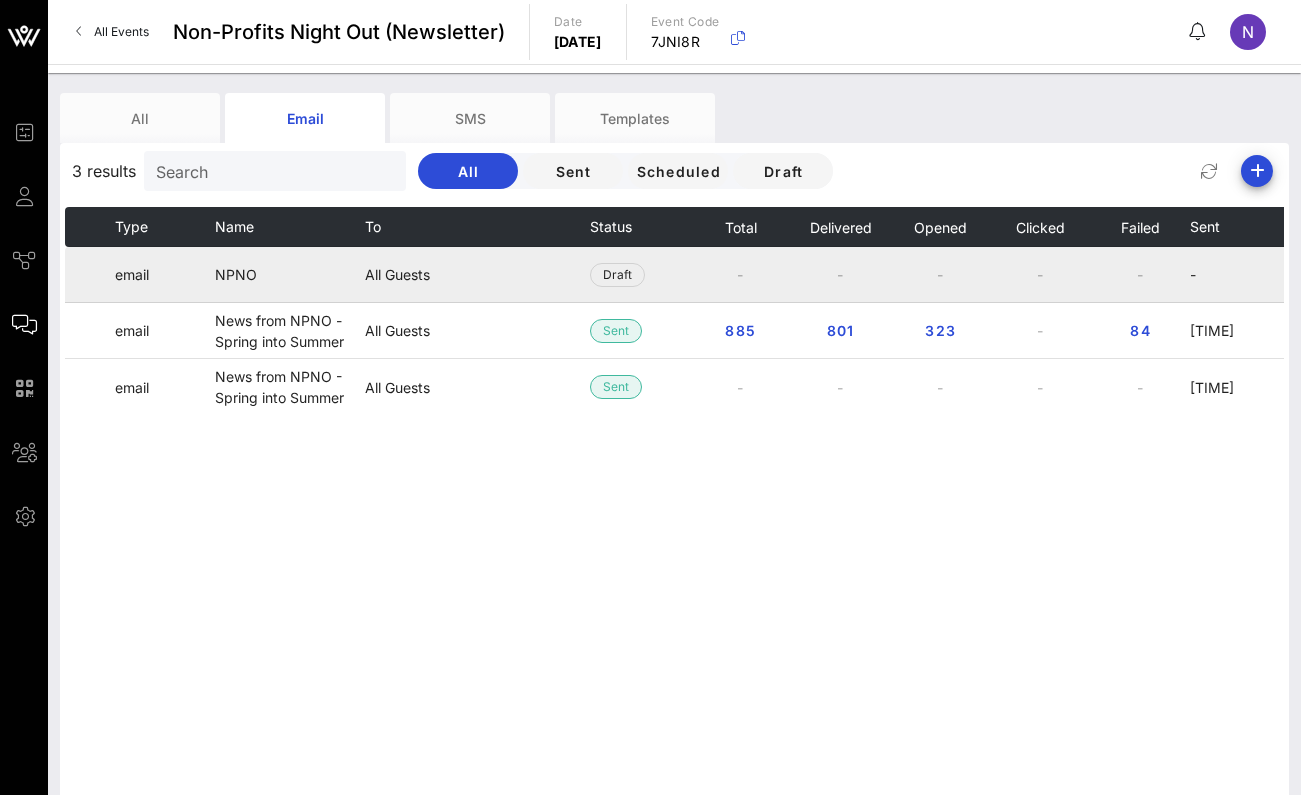 click on "NPNO" at bounding box center [290, 275] 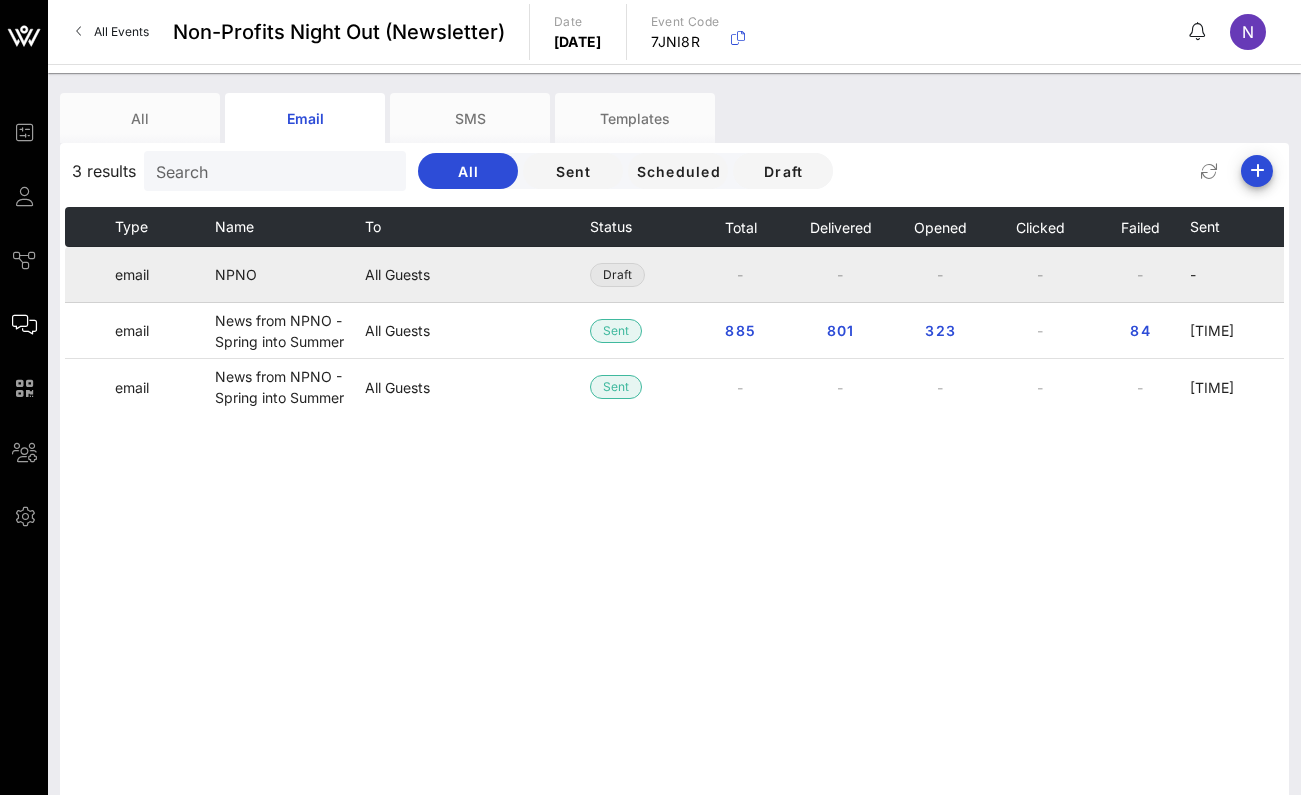 click on "Draft" at bounding box center (617, 275) 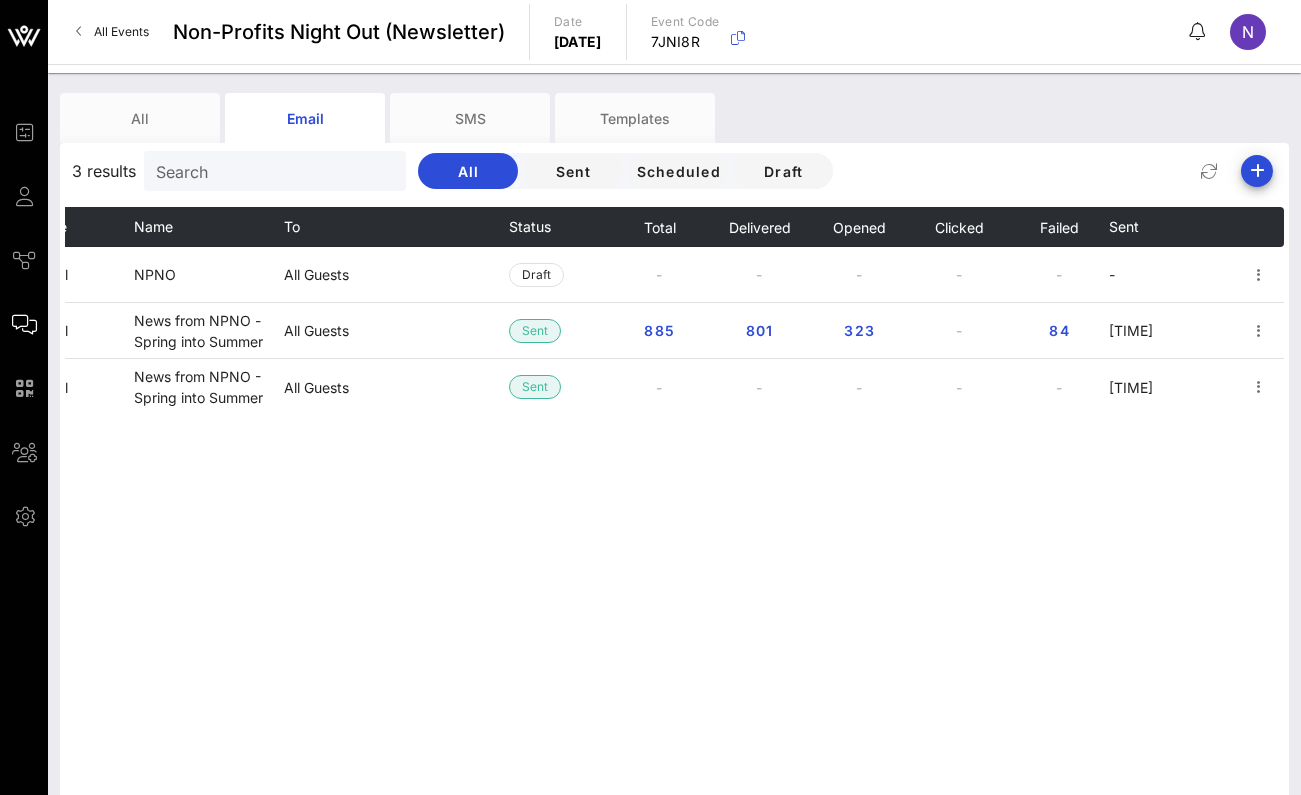 scroll, scrollTop: 0, scrollLeft: 81, axis: horizontal 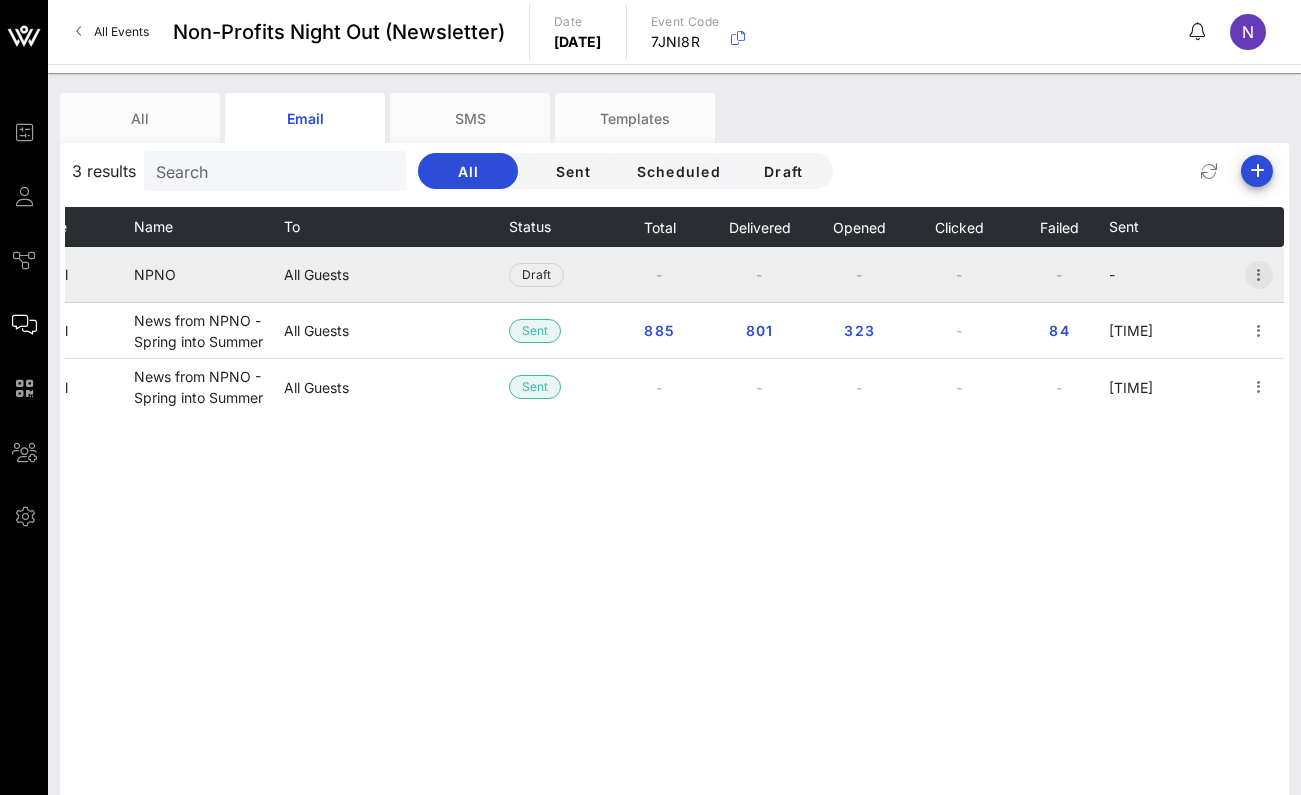 click at bounding box center [1259, 275] 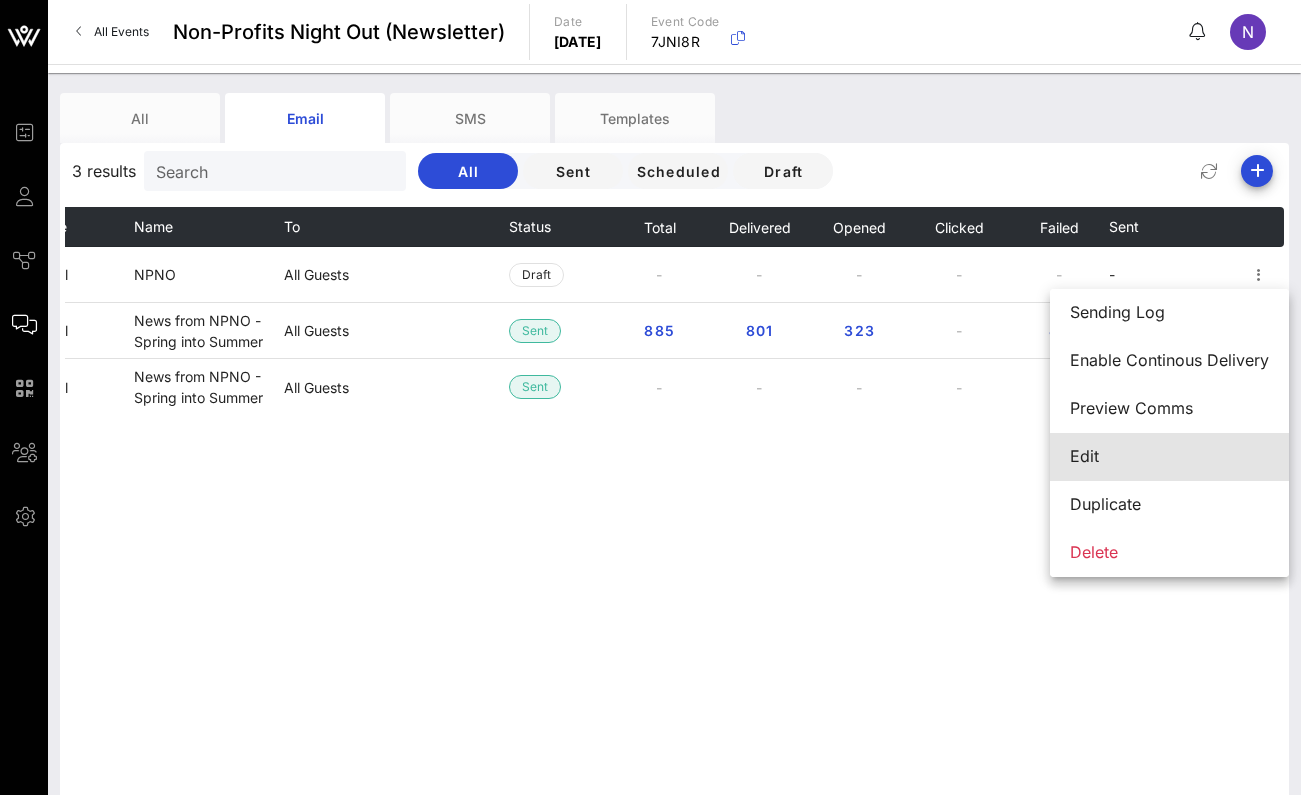click on "Edit" at bounding box center (1169, 456) 